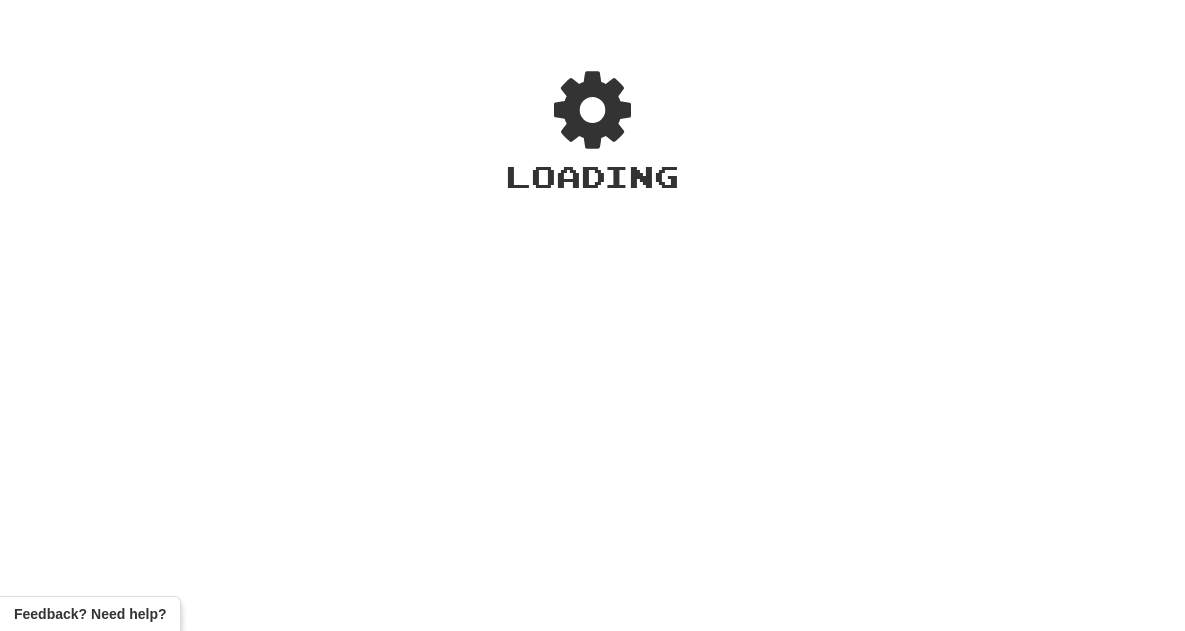 scroll, scrollTop: 0, scrollLeft: 0, axis: both 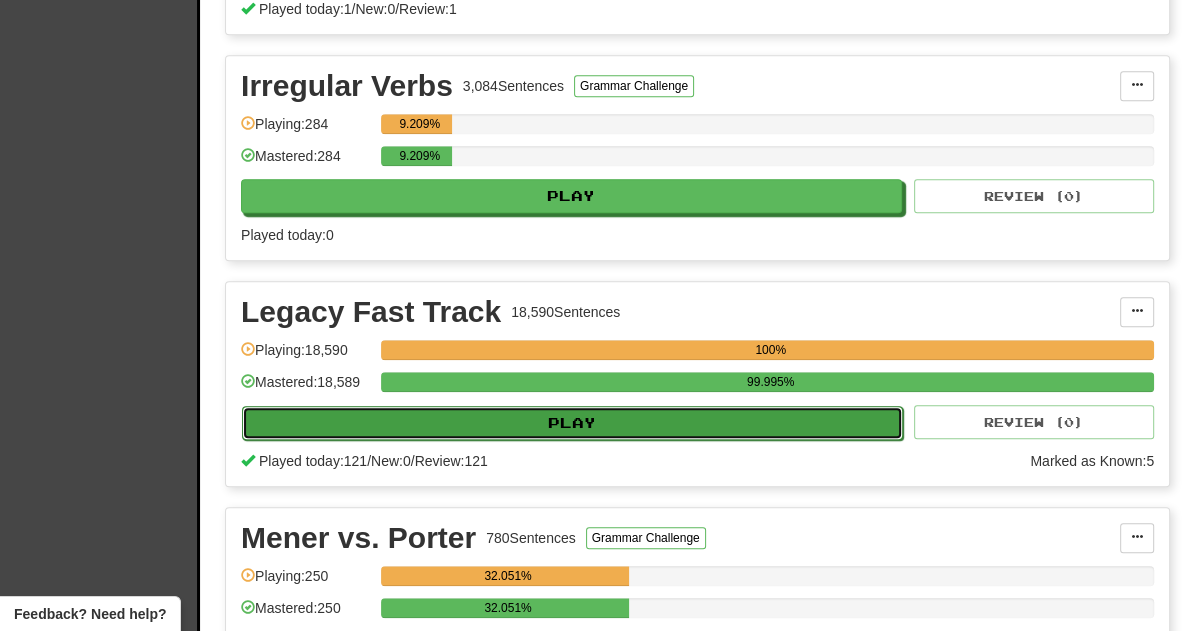 click on "Play" at bounding box center (572, 423) 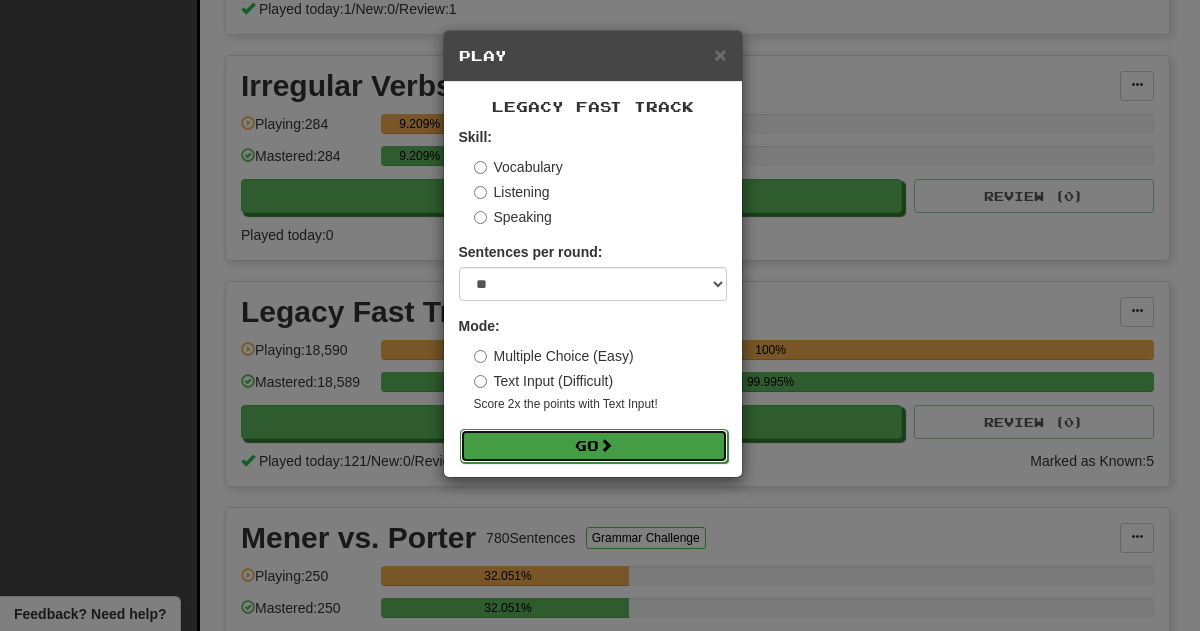 click on "Go" at bounding box center (594, 446) 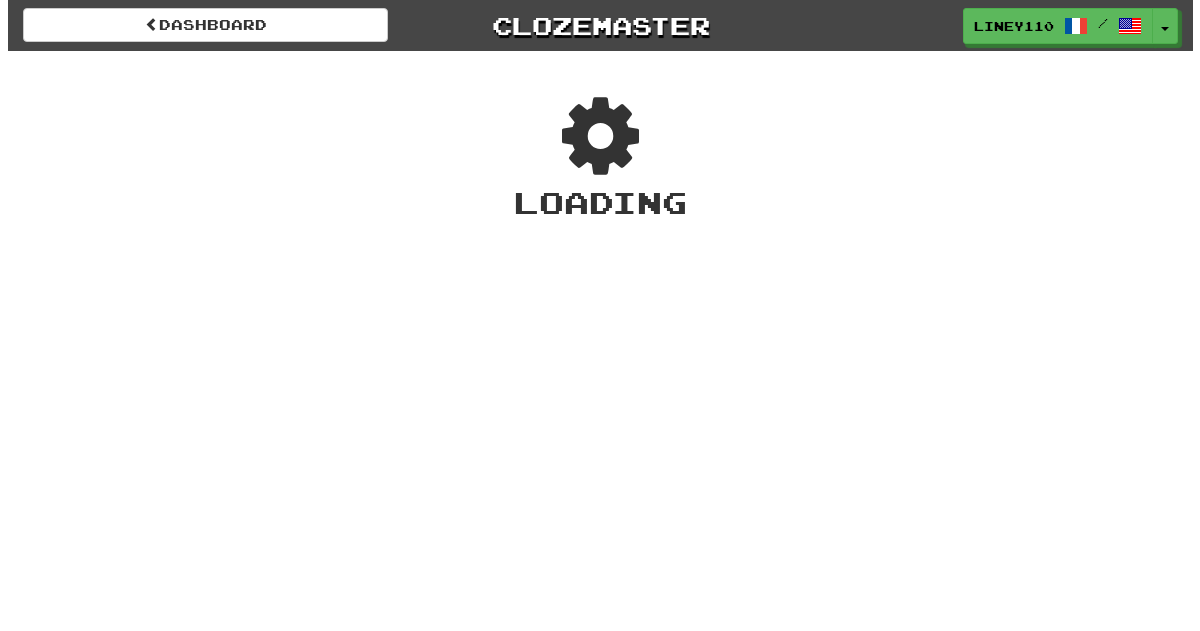 scroll, scrollTop: 0, scrollLeft: 0, axis: both 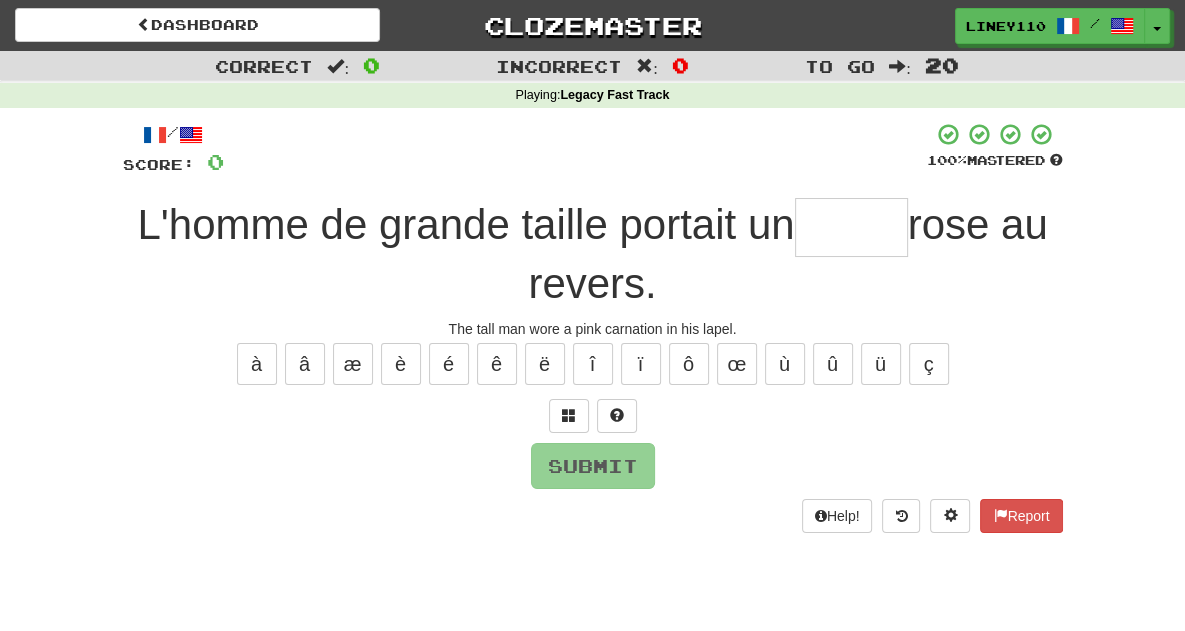 click at bounding box center (851, 227) 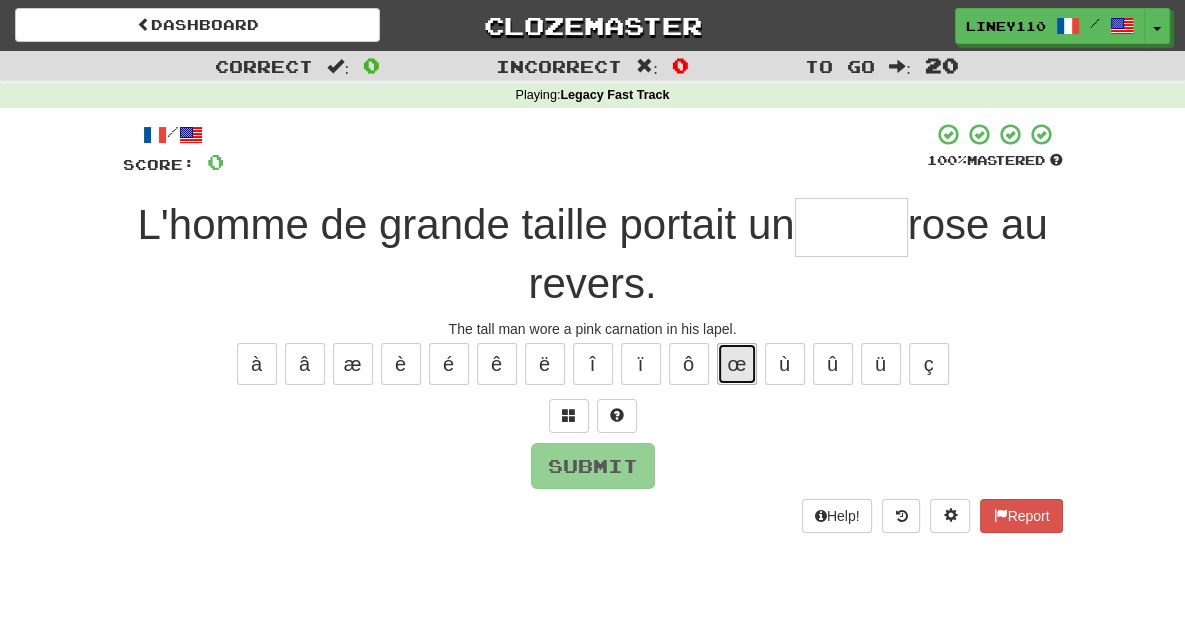click on "œ" at bounding box center [737, 364] 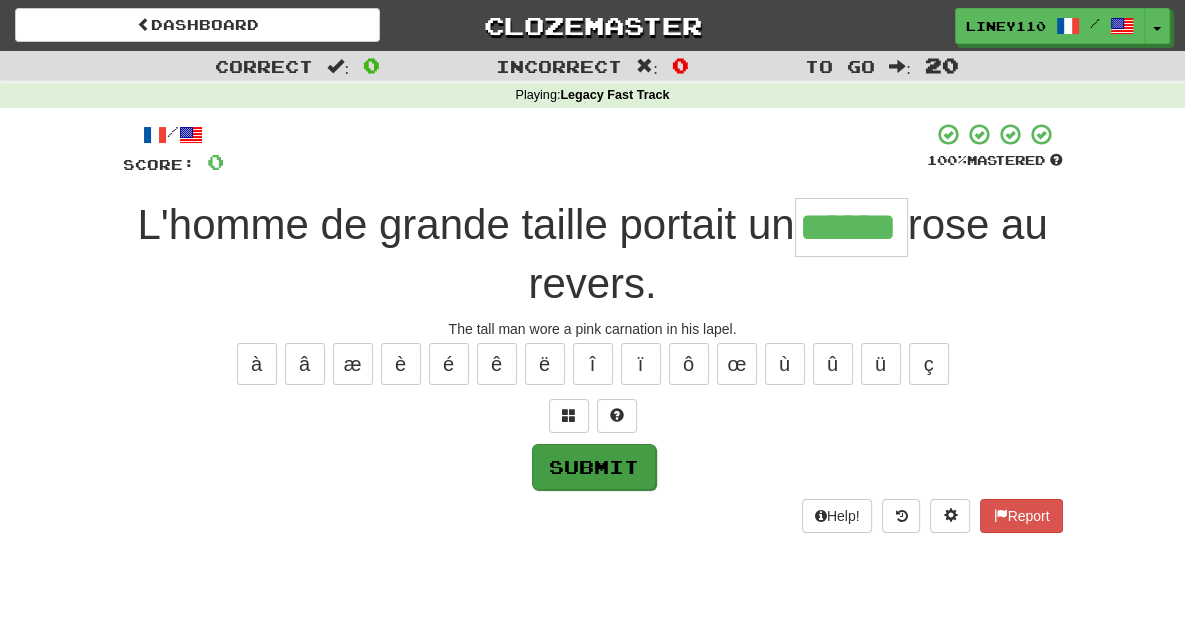 type on "******" 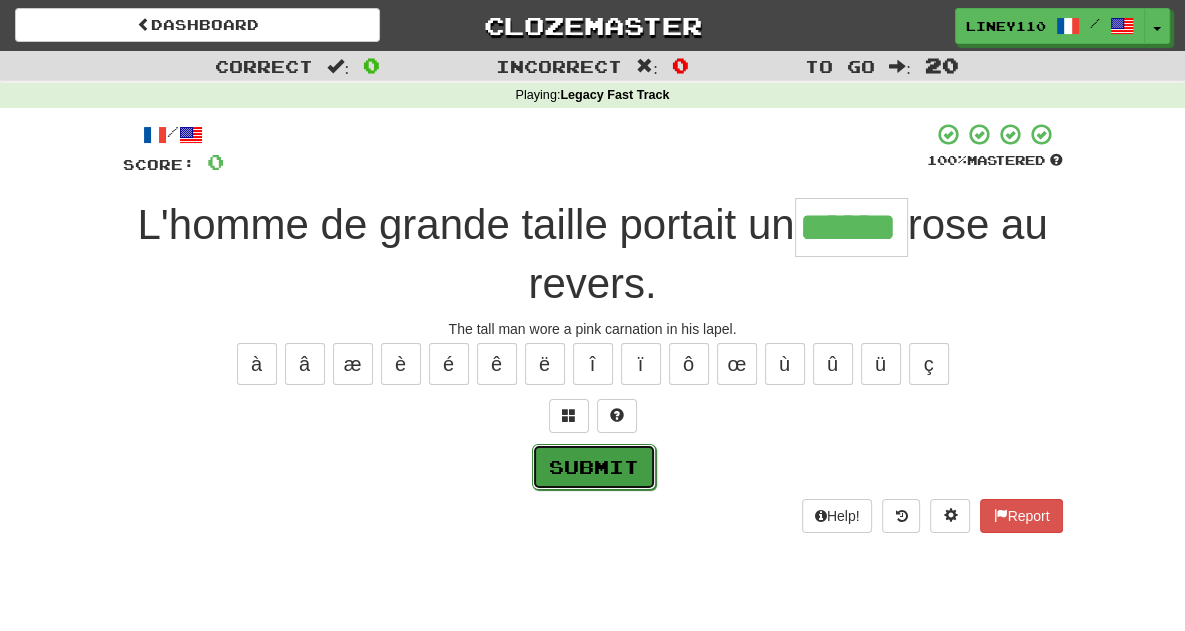 click on "Submit" at bounding box center [594, 467] 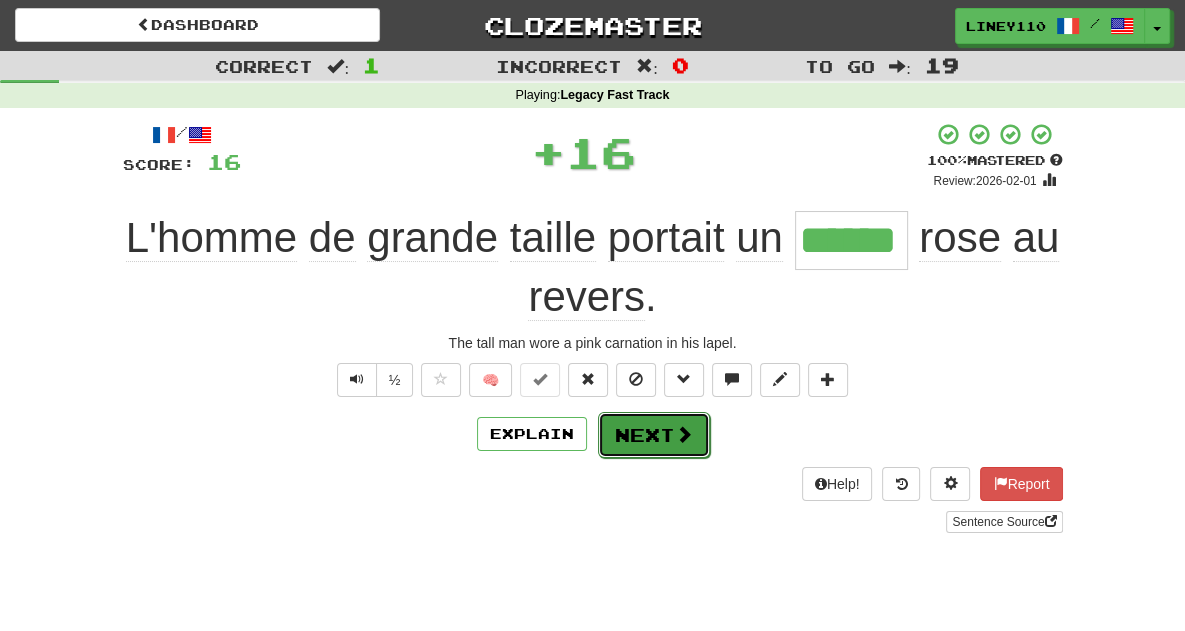 click on "Next" at bounding box center (654, 435) 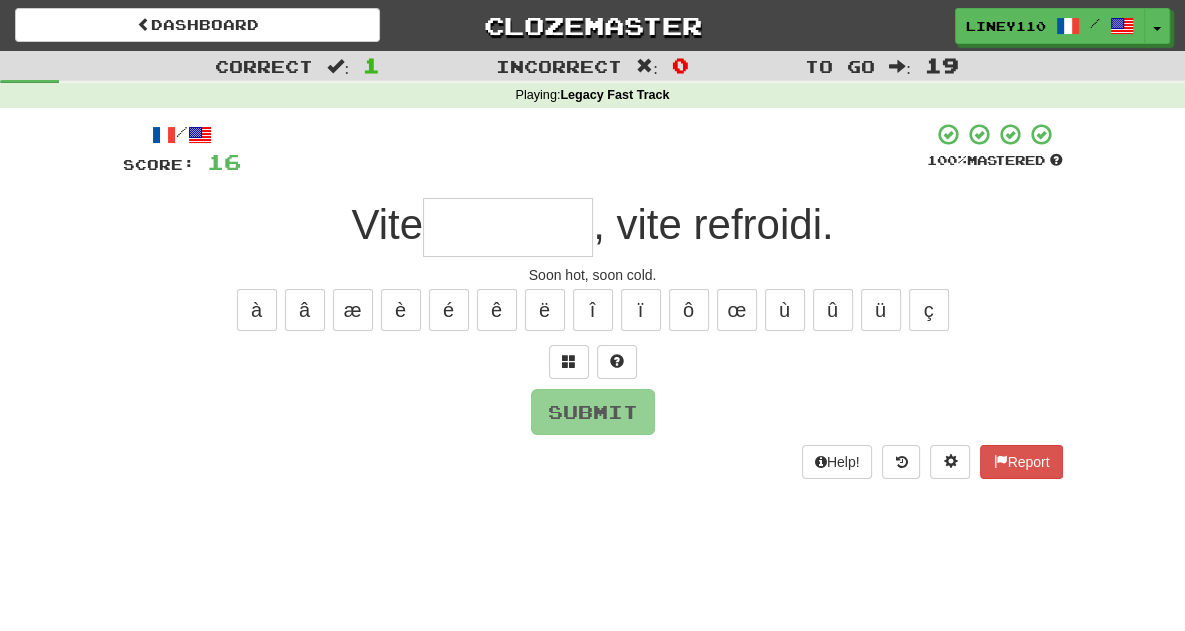 click at bounding box center [508, 227] 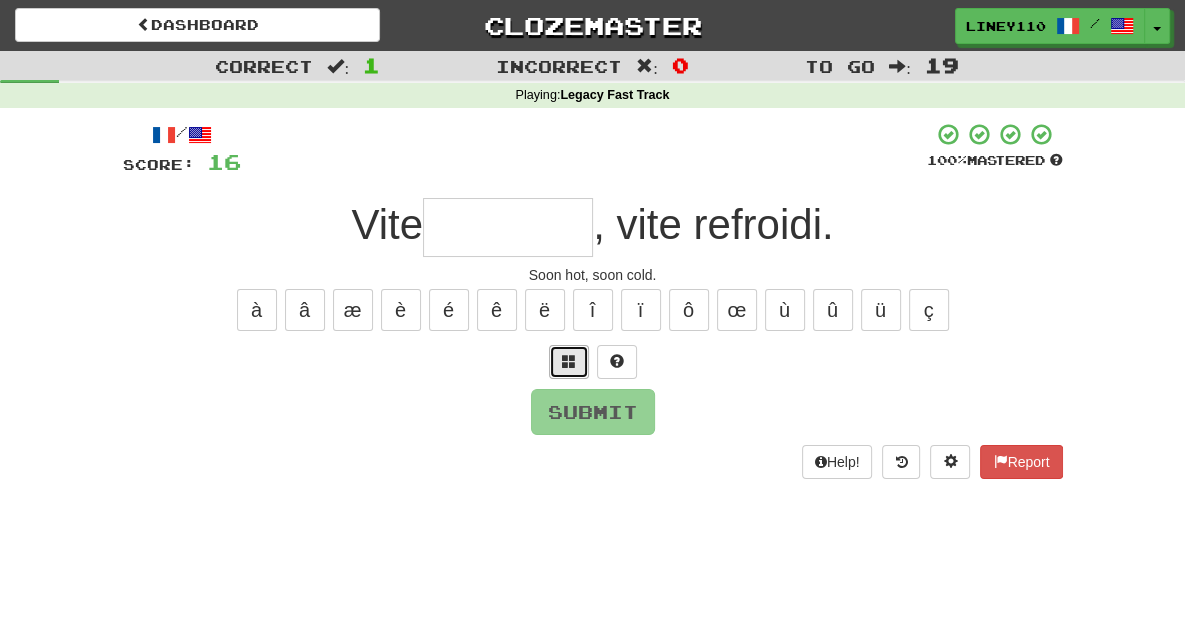 click at bounding box center [569, 361] 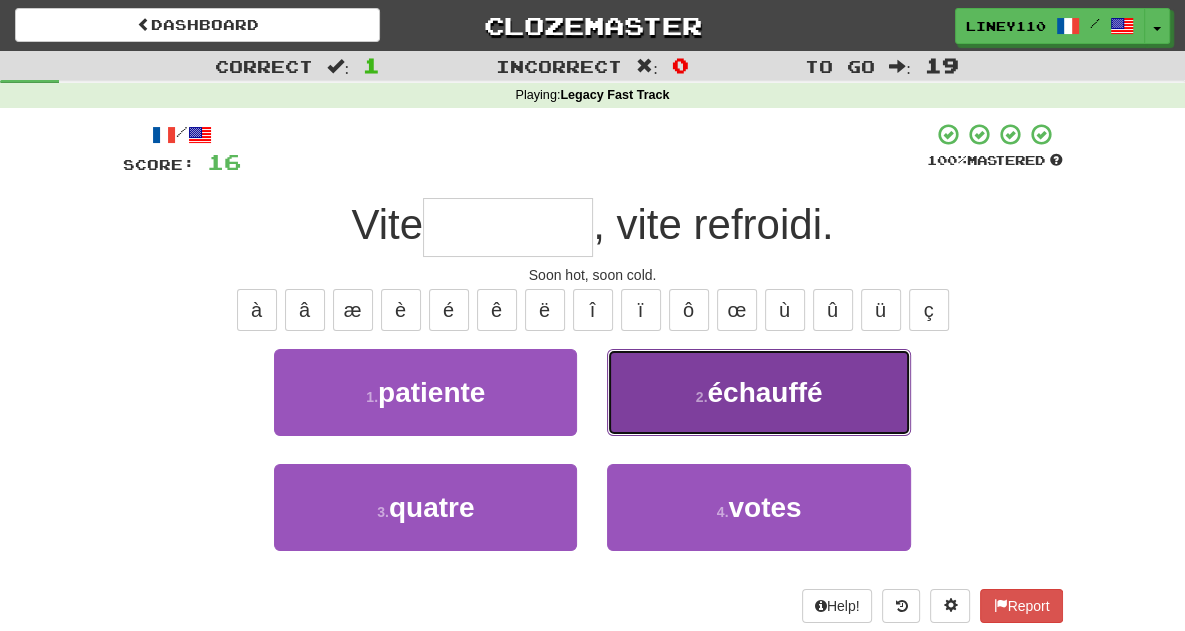 click on "2 .  échauffé" at bounding box center (758, 392) 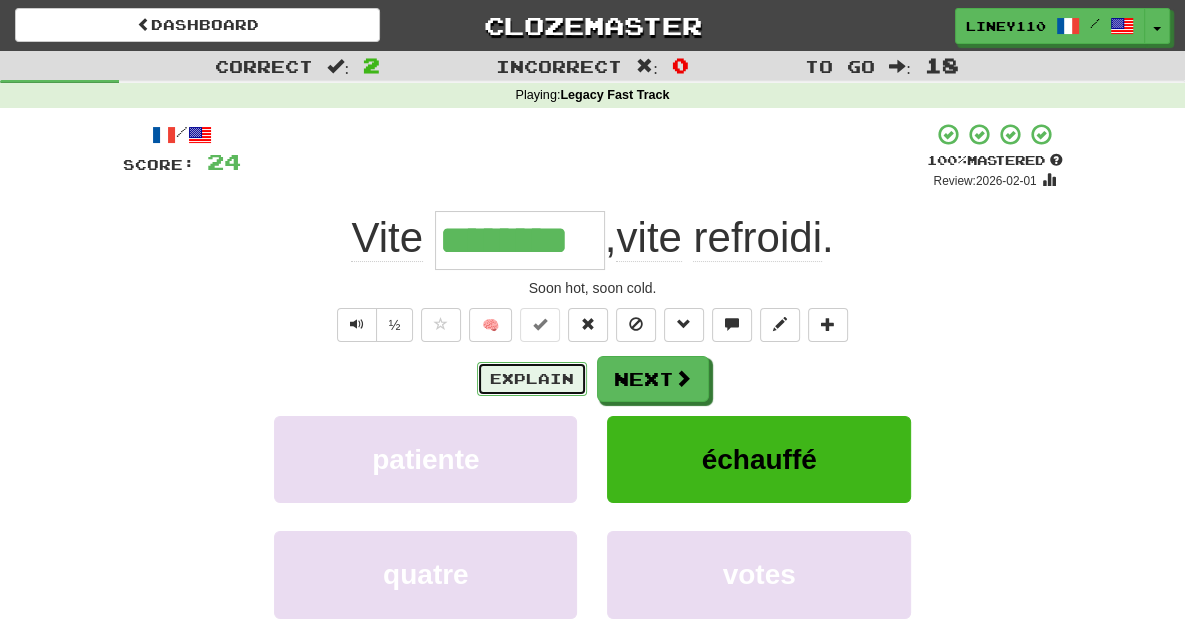 click on "Explain" at bounding box center (532, 379) 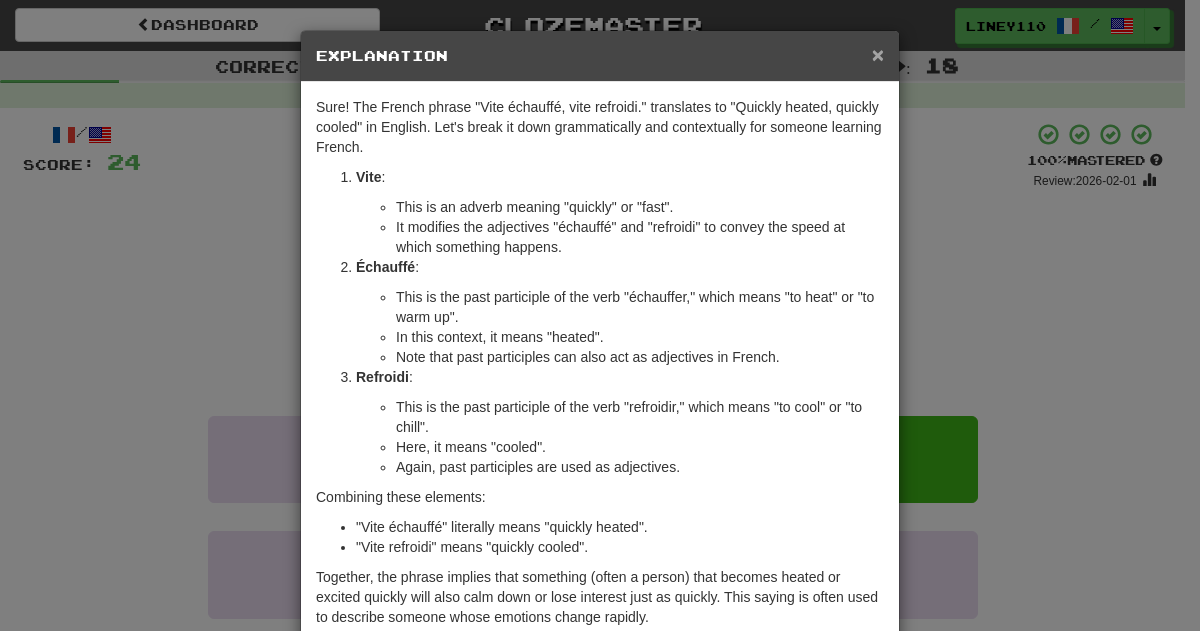 click on "×" at bounding box center (878, 54) 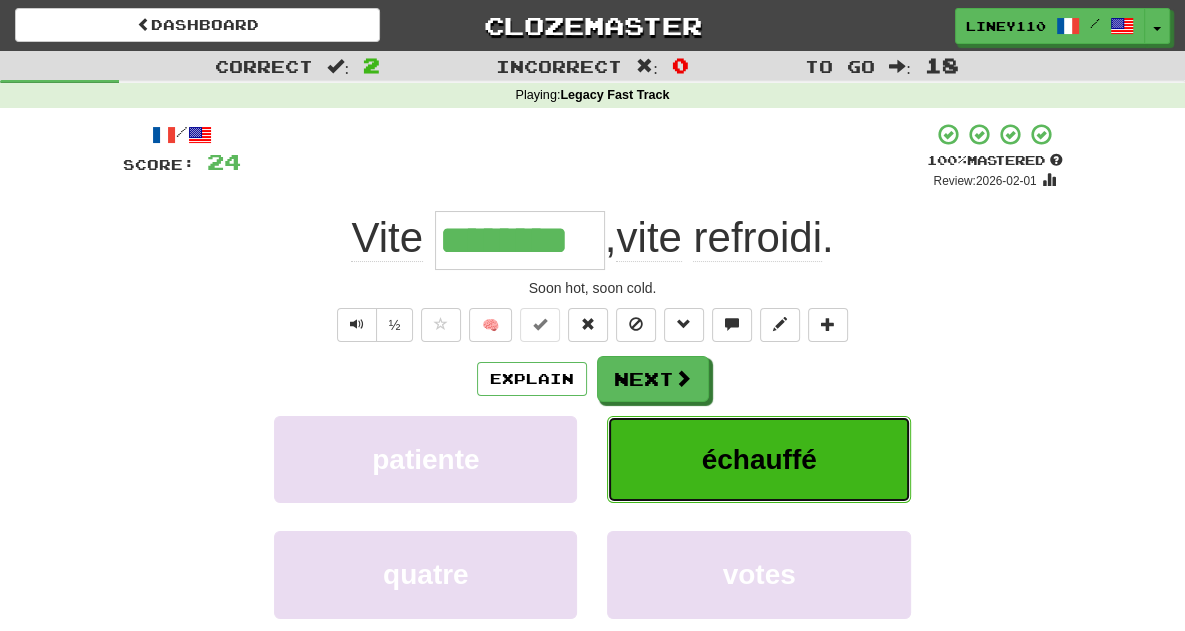 click on "échauffé" at bounding box center [759, 459] 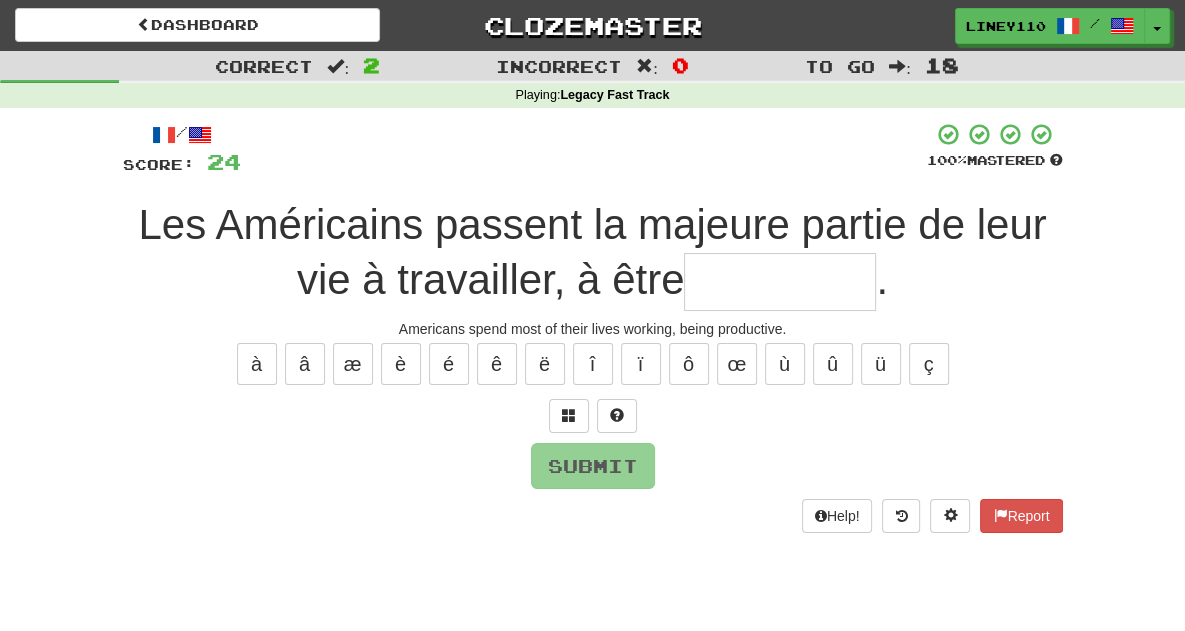 click at bounding box center [780, 282] 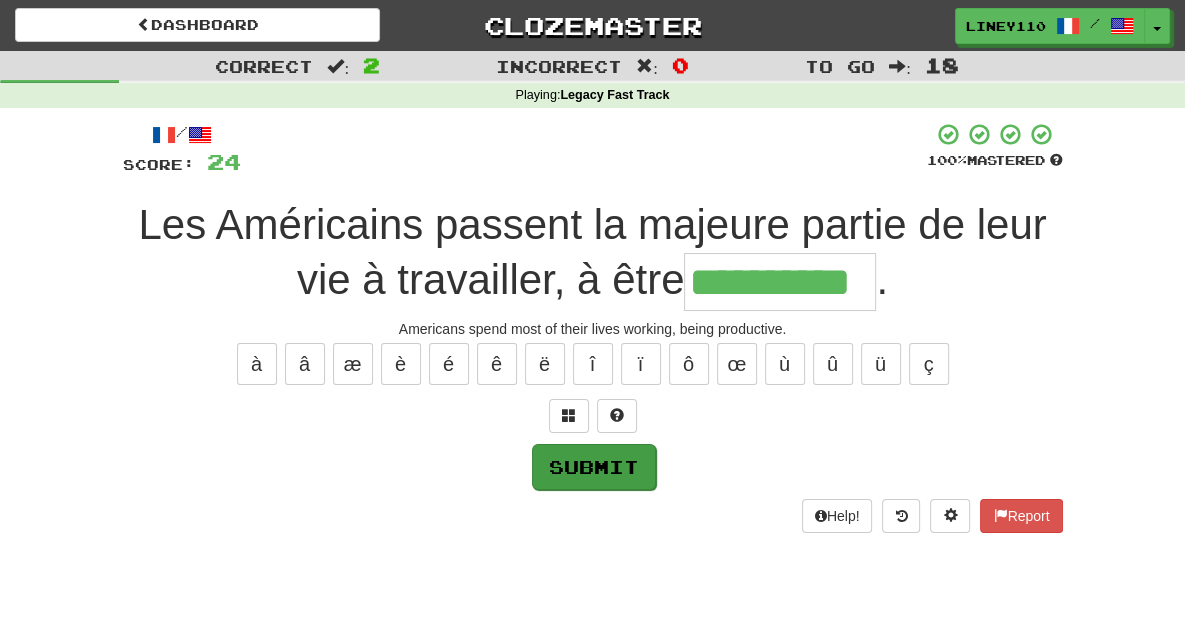 type on "**********" 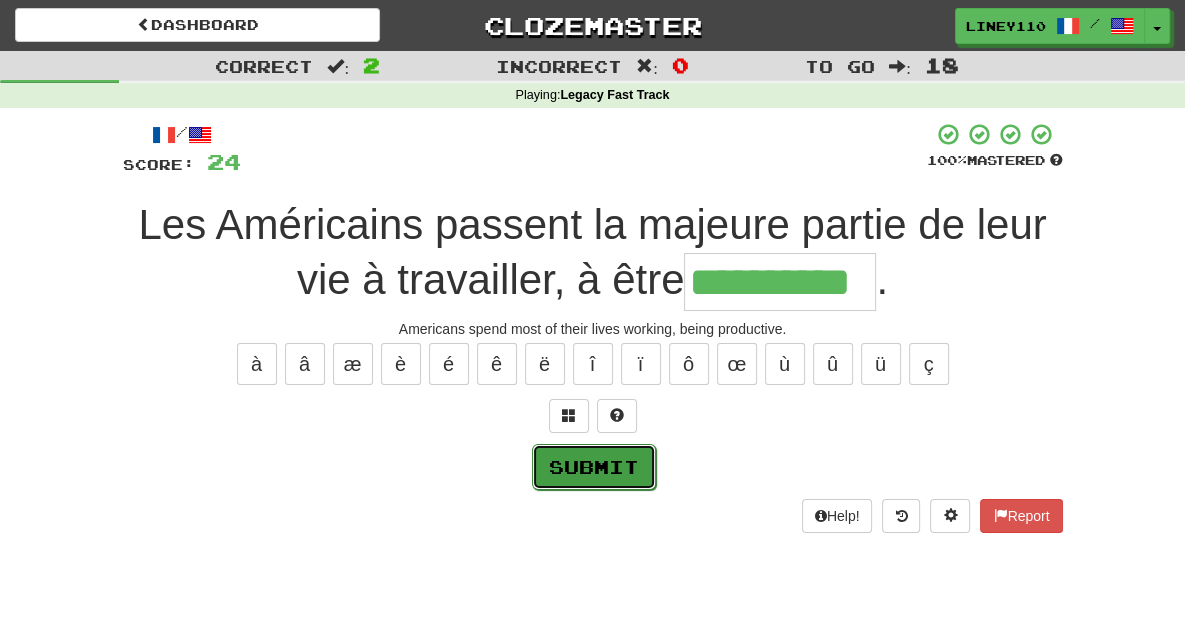 click on "Submit" at bounding box center [594, 467] 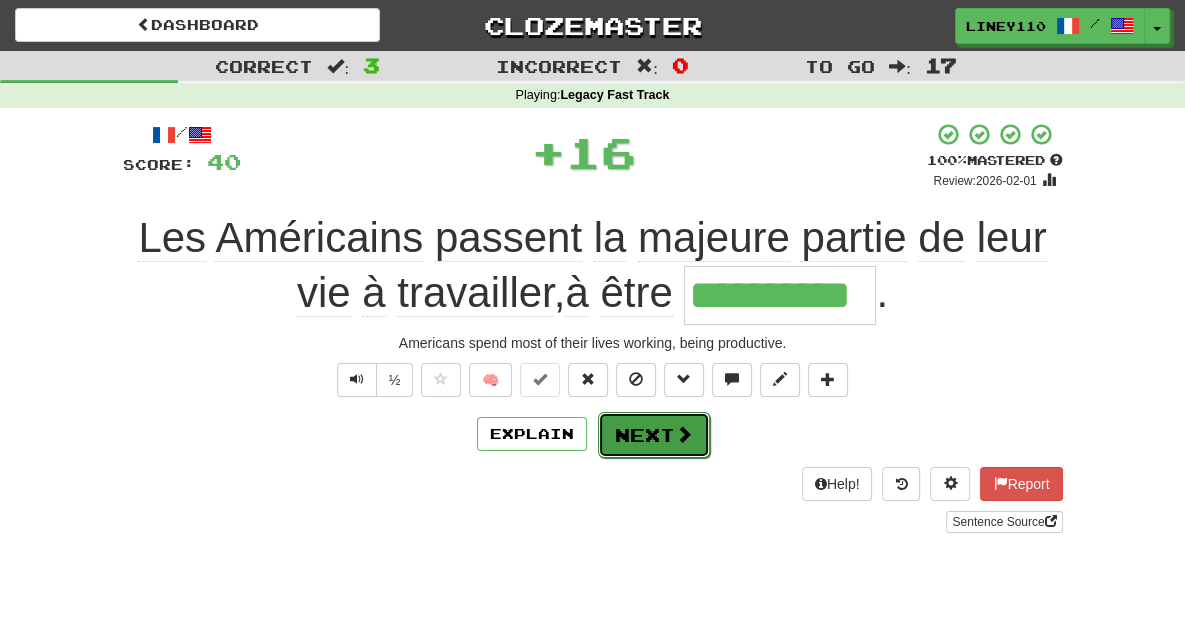 click on "Next" at bounding box center (654, 435) 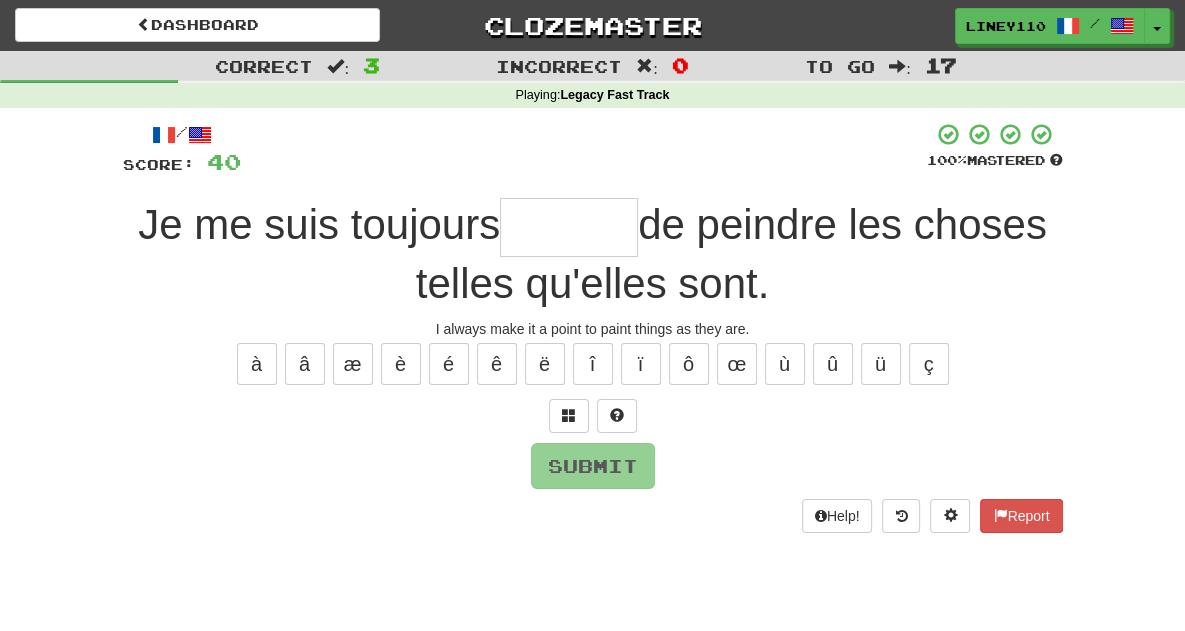 click at bounding box center [569, 227] 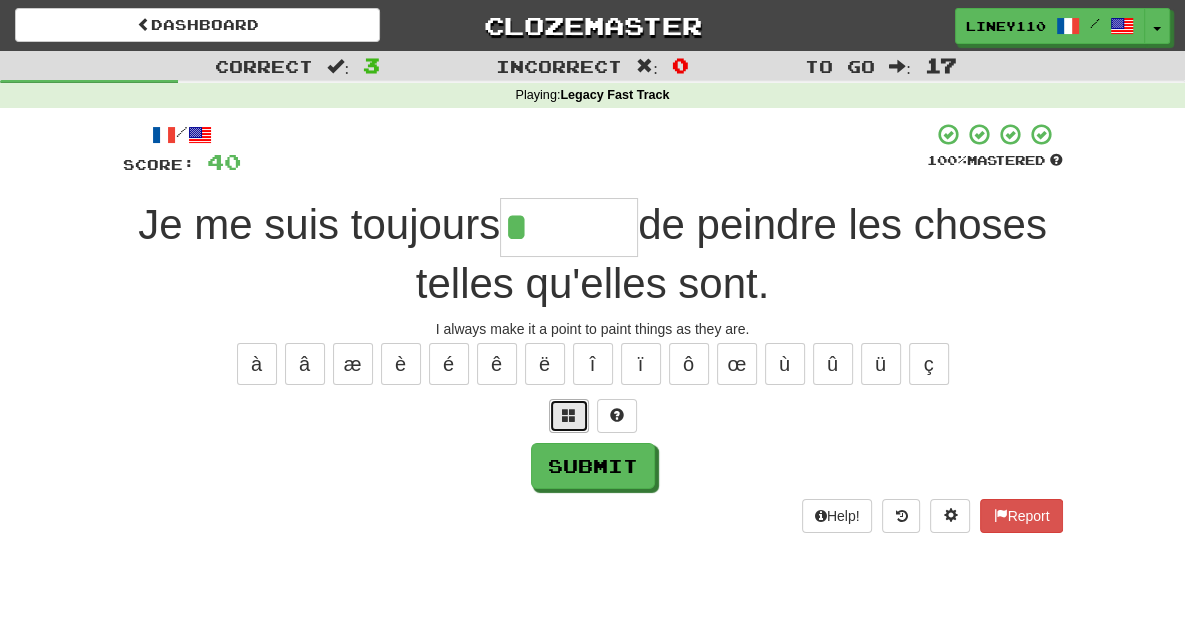 click at bounding box center [569, 415] 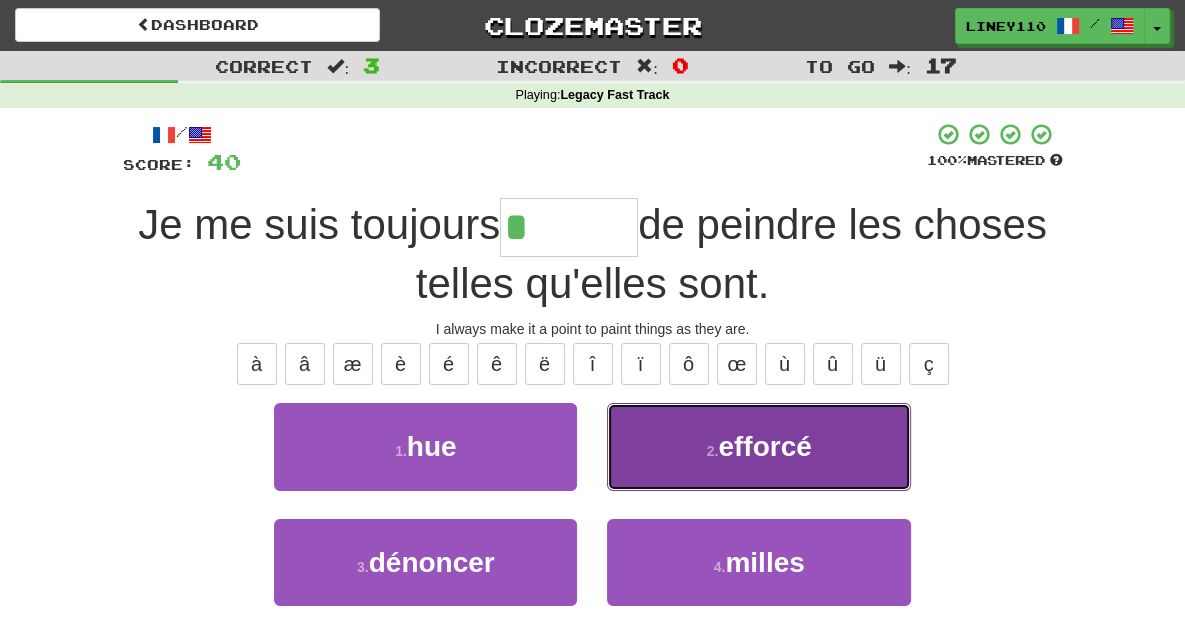 click on "2 .  efforcé" at bounding box center [758, 446] 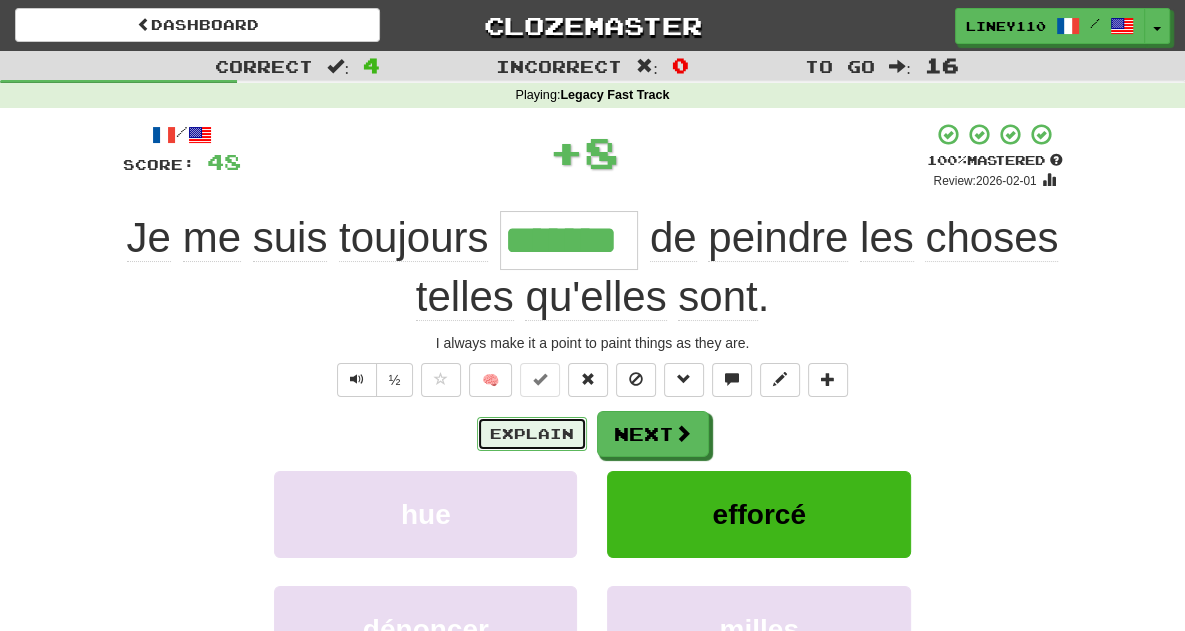 click on "Explain" at bounding box center (532, 434) 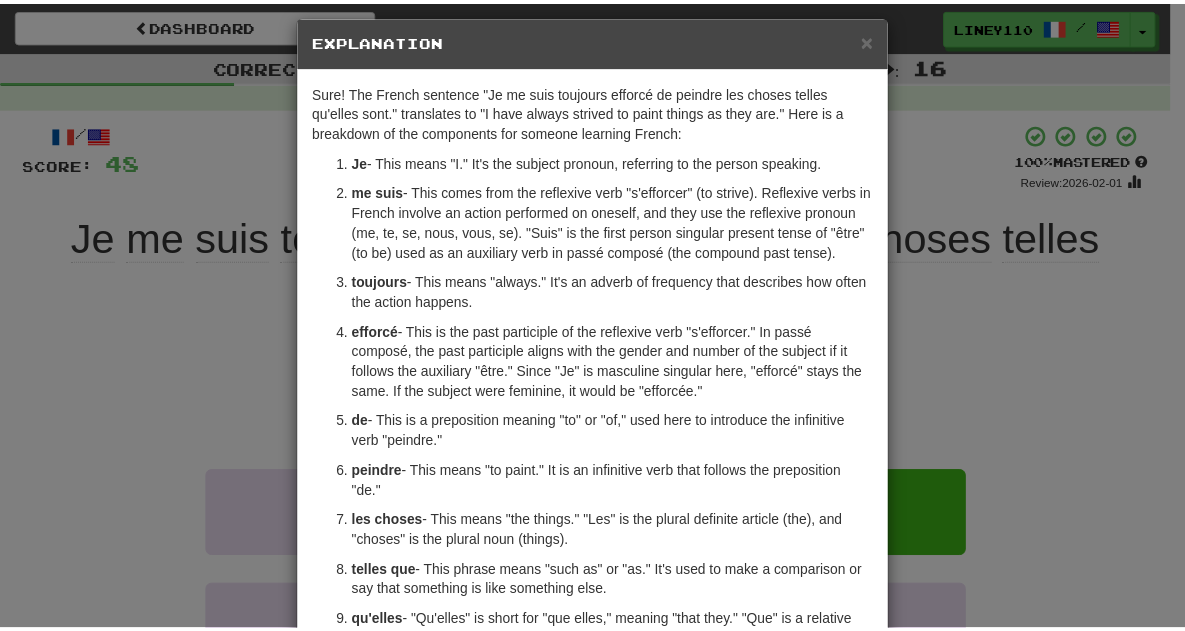 scroll, scrollTop: 0, scrollLeft: 0, axis: both 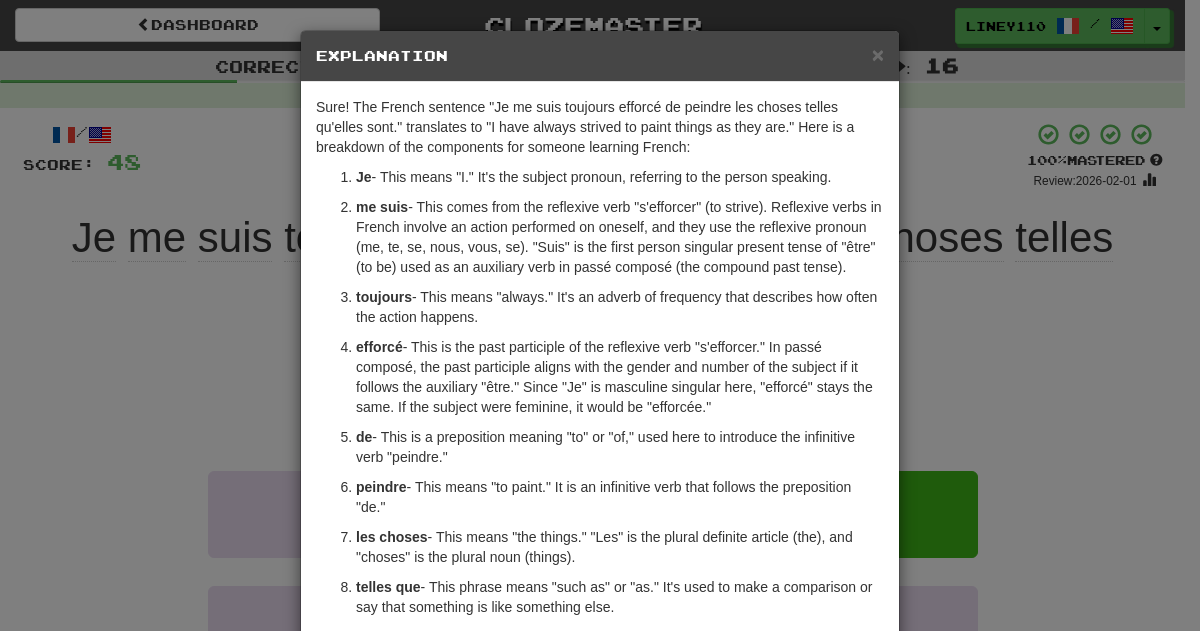 click on "× Explanation" at bounding box center [600, 56] 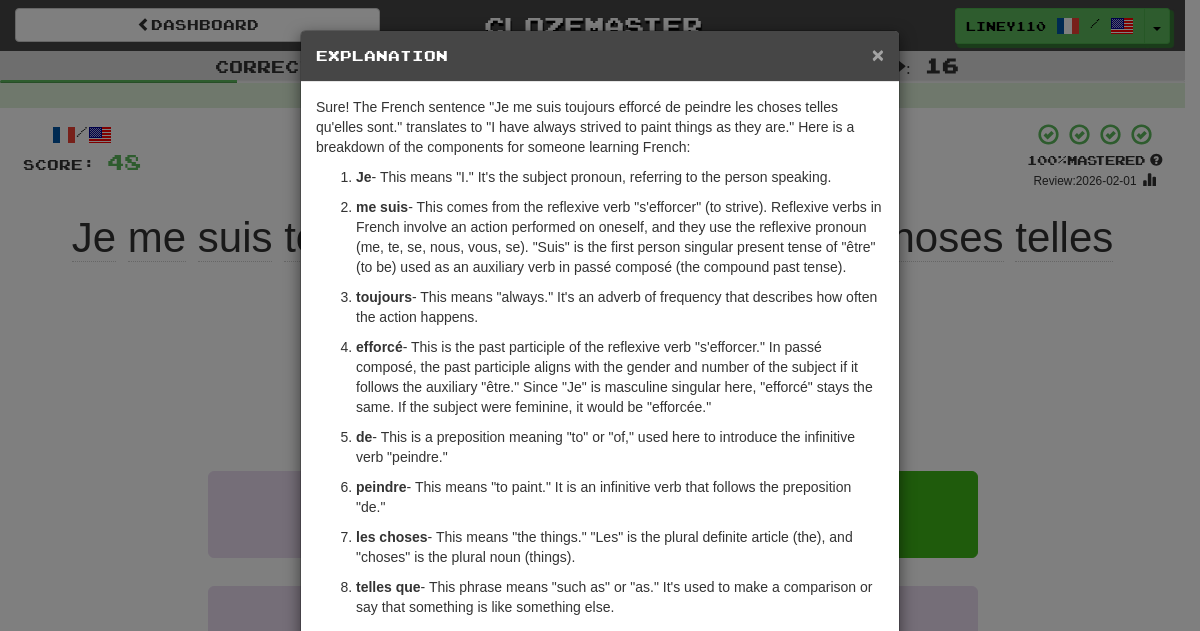 click on "×" at bounding box center (878, 54) 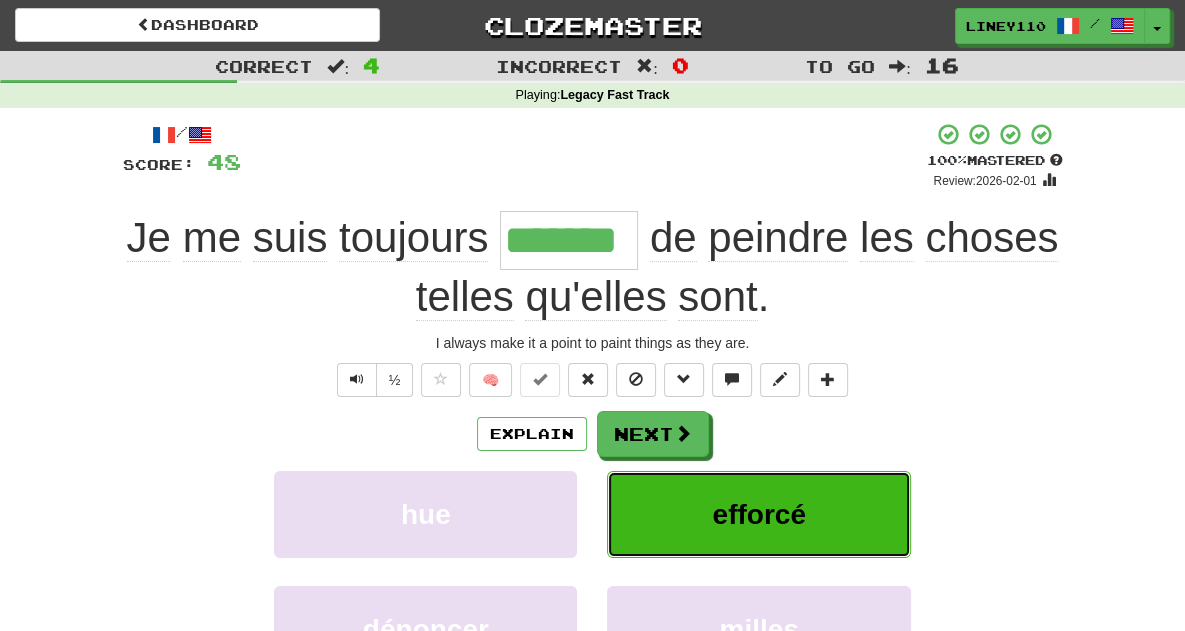 click on "efforcé" at bounding box center (758, 514) 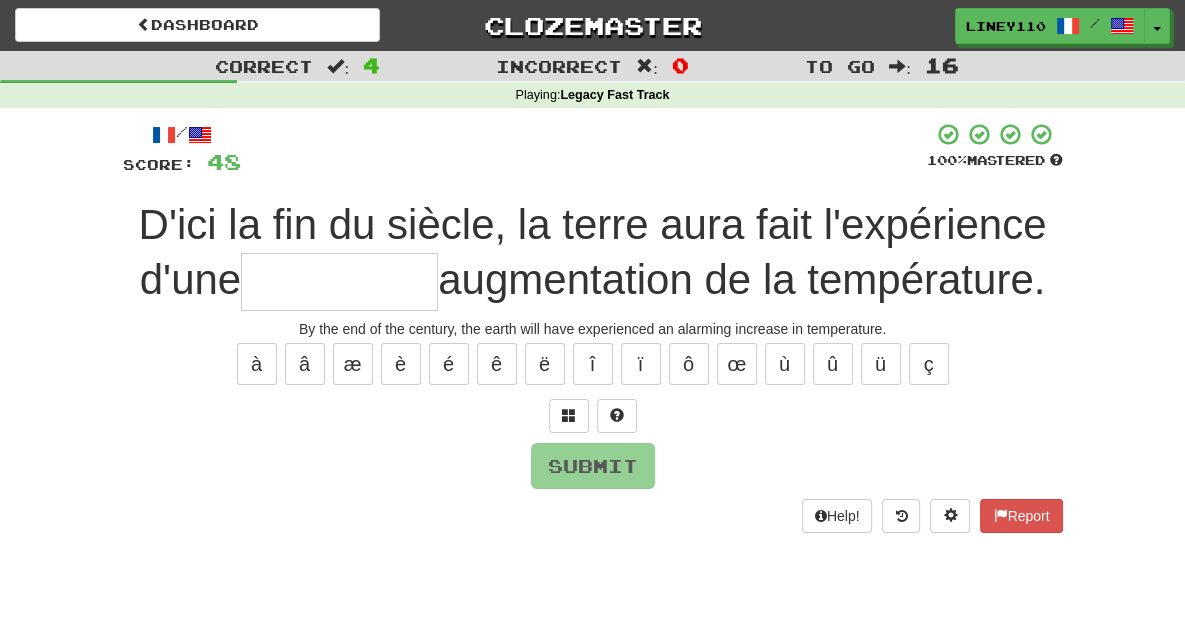 click at bounding box center (339, 282) 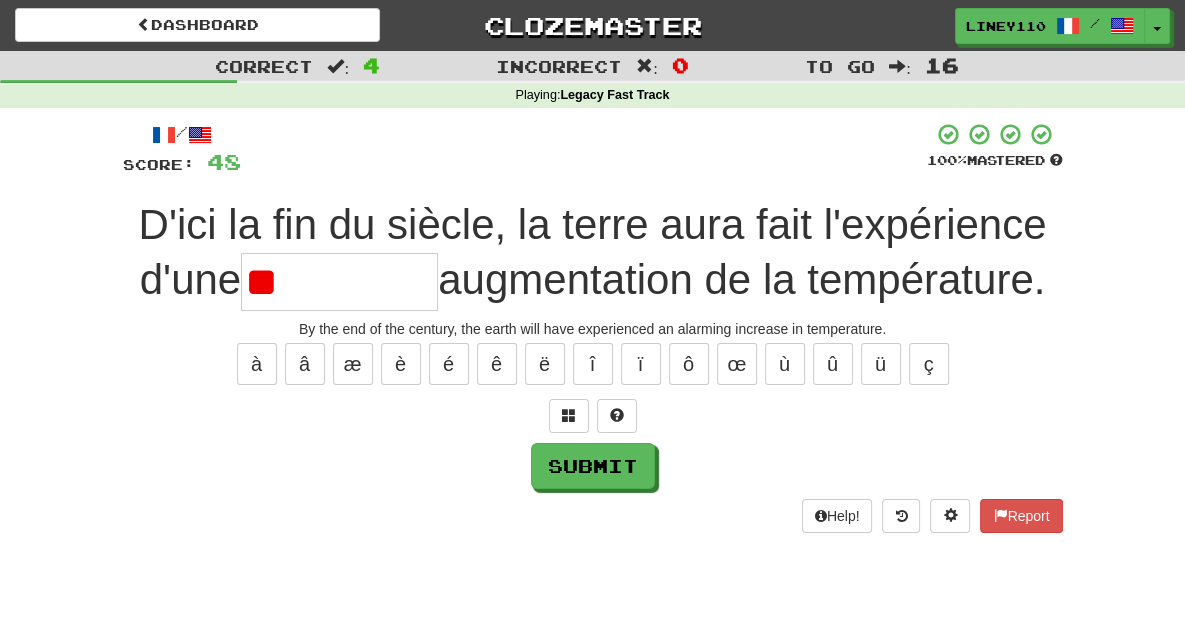 type on "*" 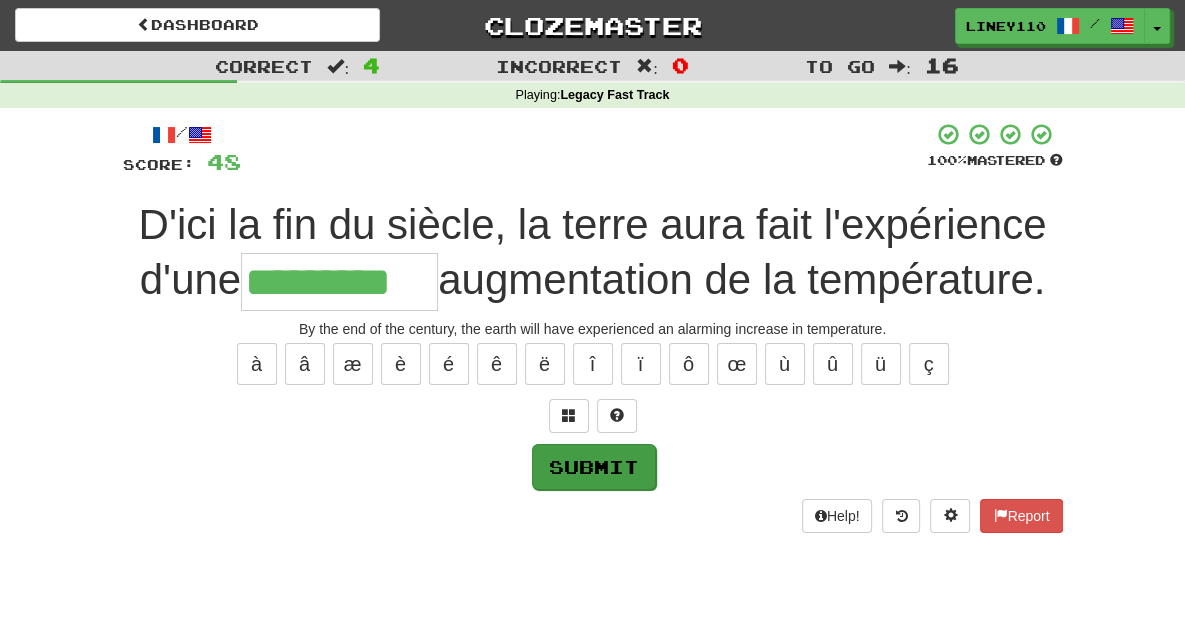 type on "*********" 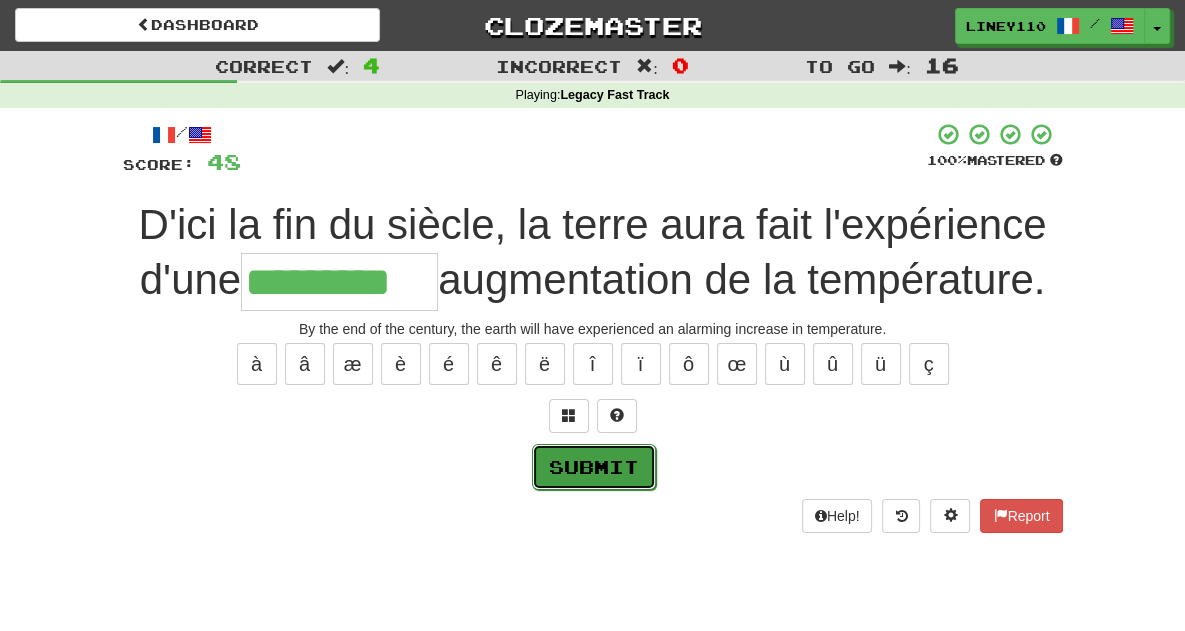 click on "Submit" at bounding box center (594, 467) 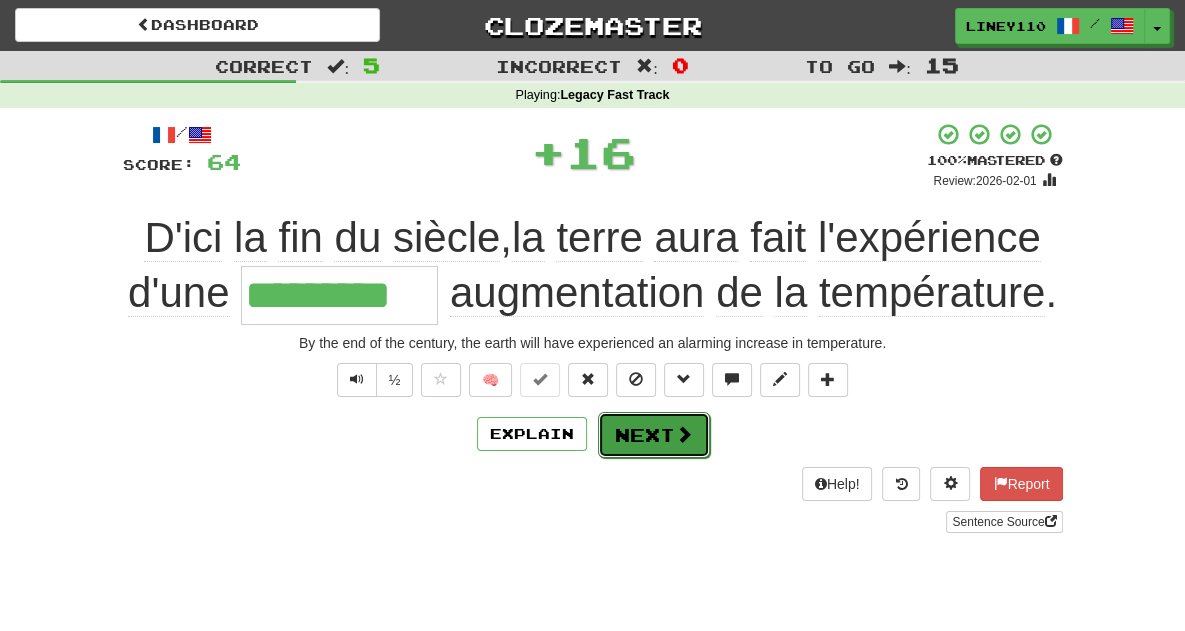 click at bounding box center (684, 434) 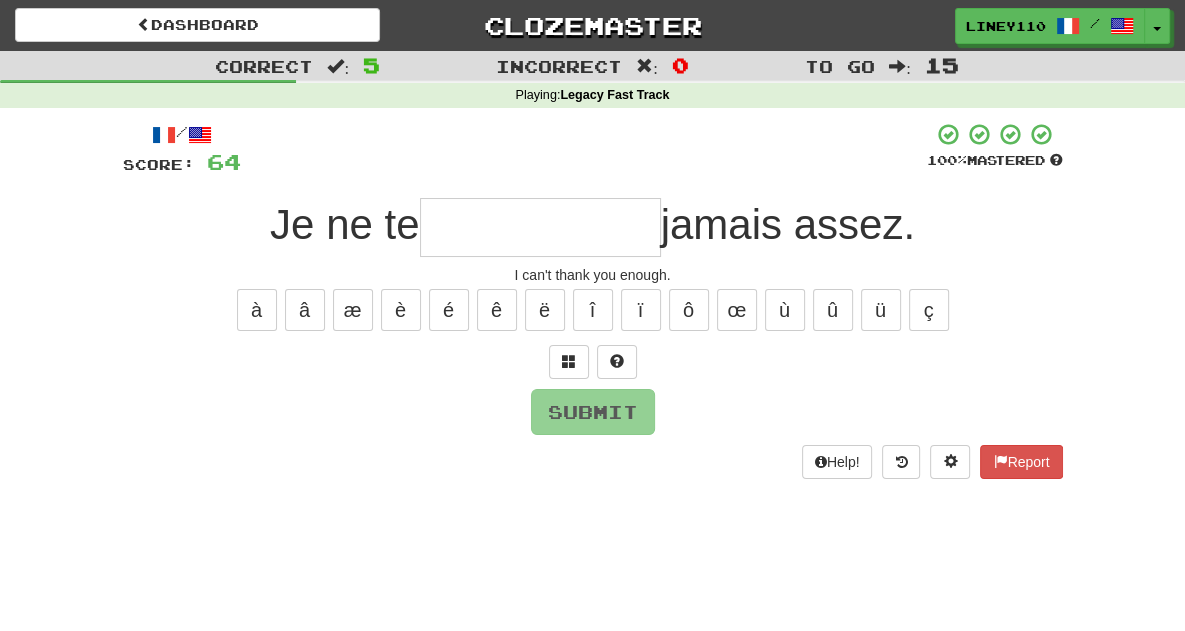 click at bounding box center [540, 227] 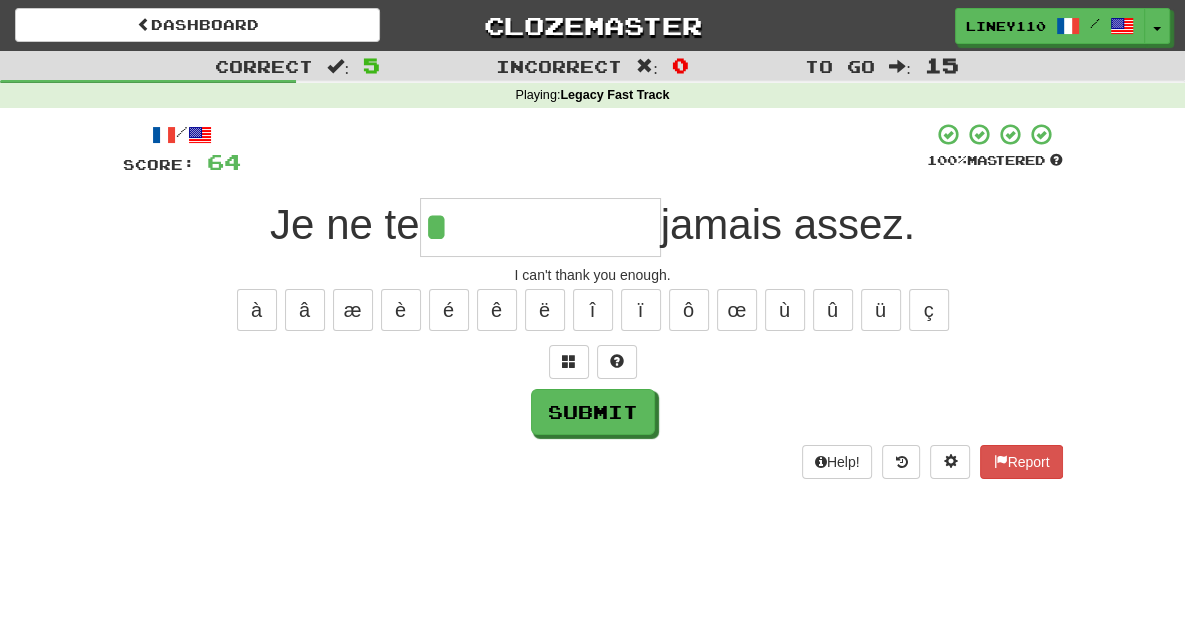 click on "*" at bounding box center (540, 227) 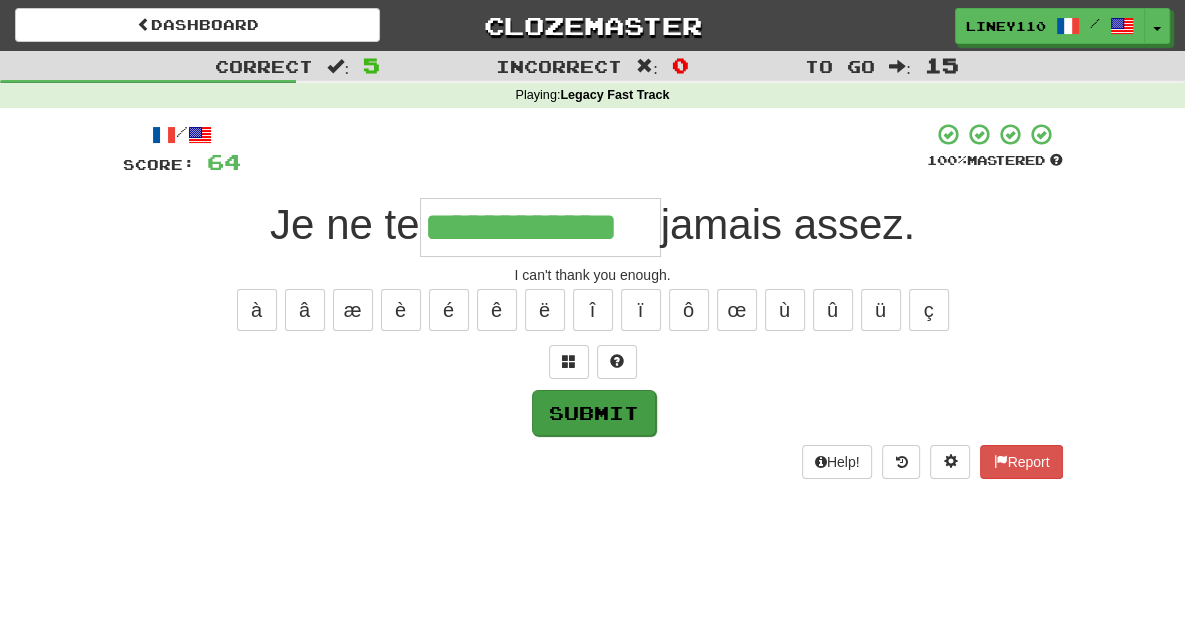 type on "**********" 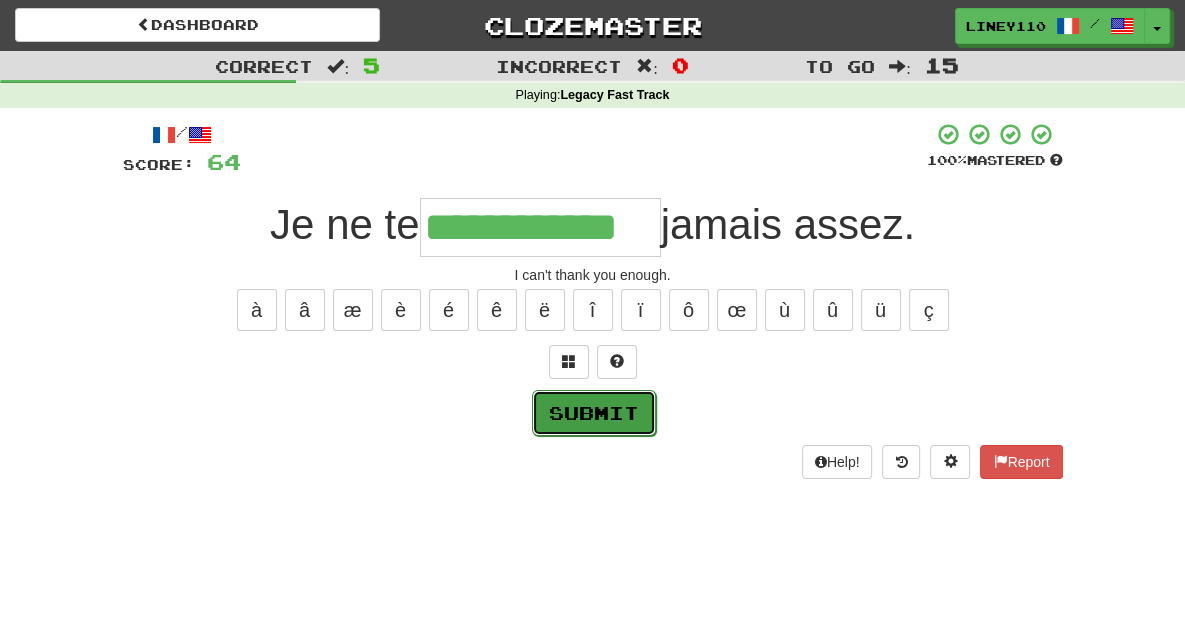 click on "Submit" at bounding box center [594, 413] 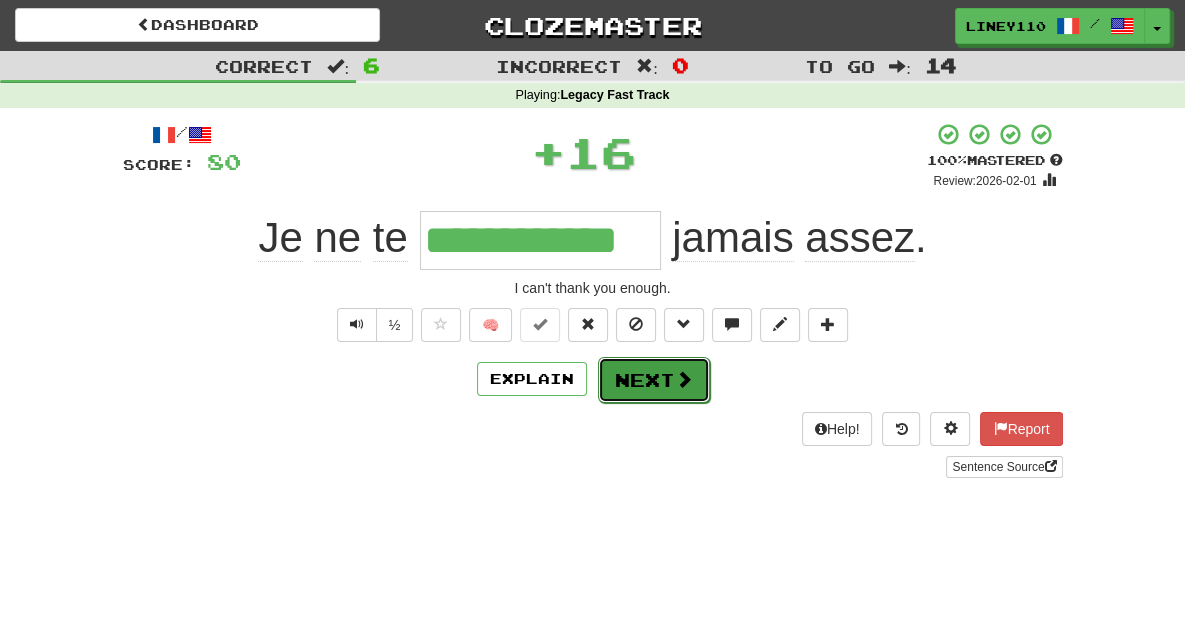 click on "Next" at bounding box center [654, 380] 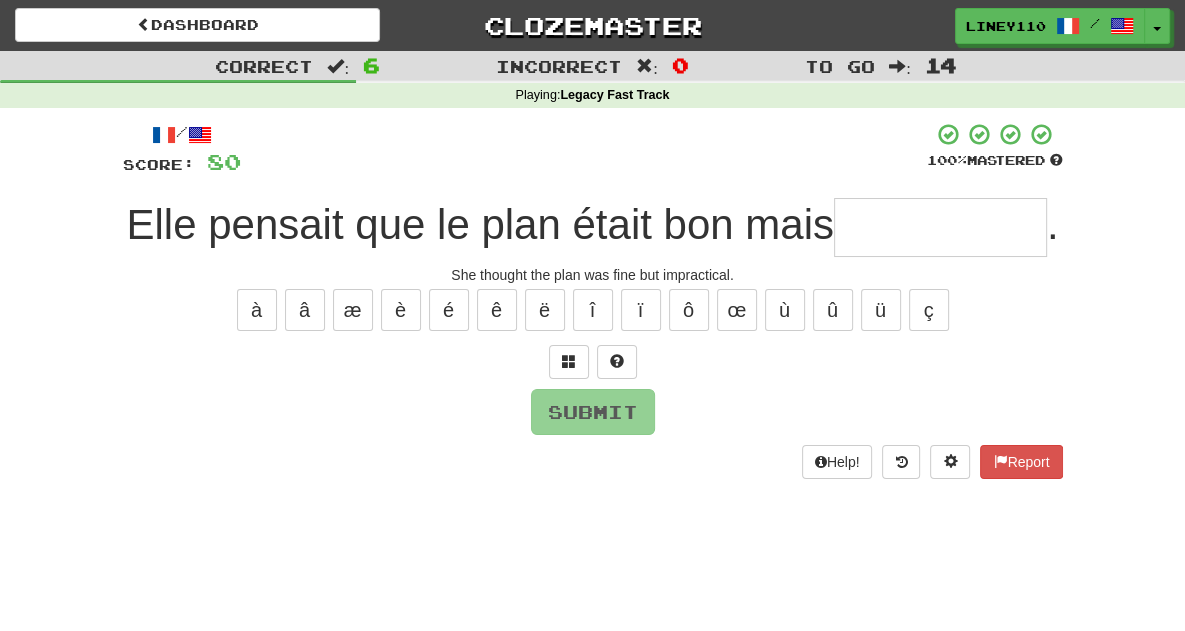 click at bounding box center (940, 227) 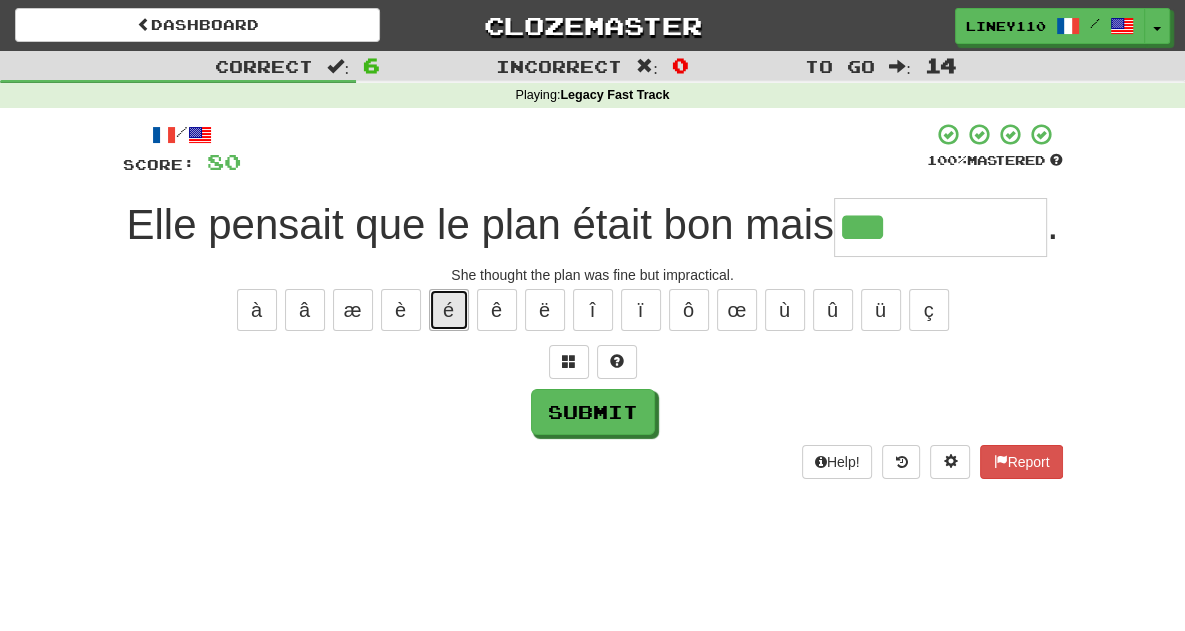 click on "é" at bounding box center (449, 310) 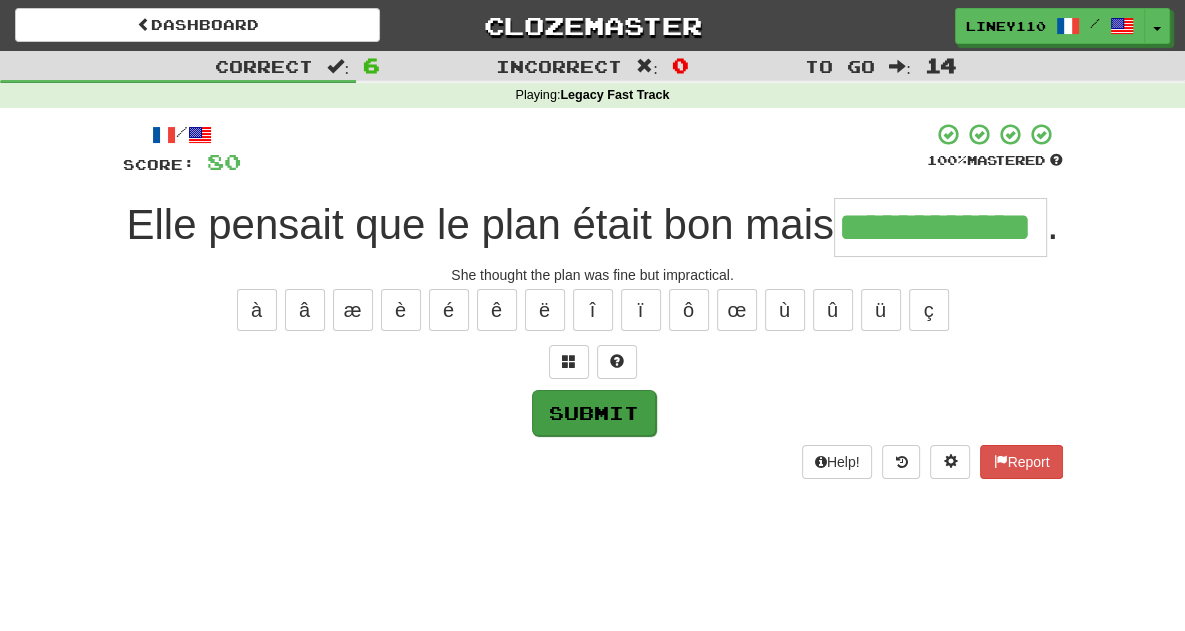 type on "**********" 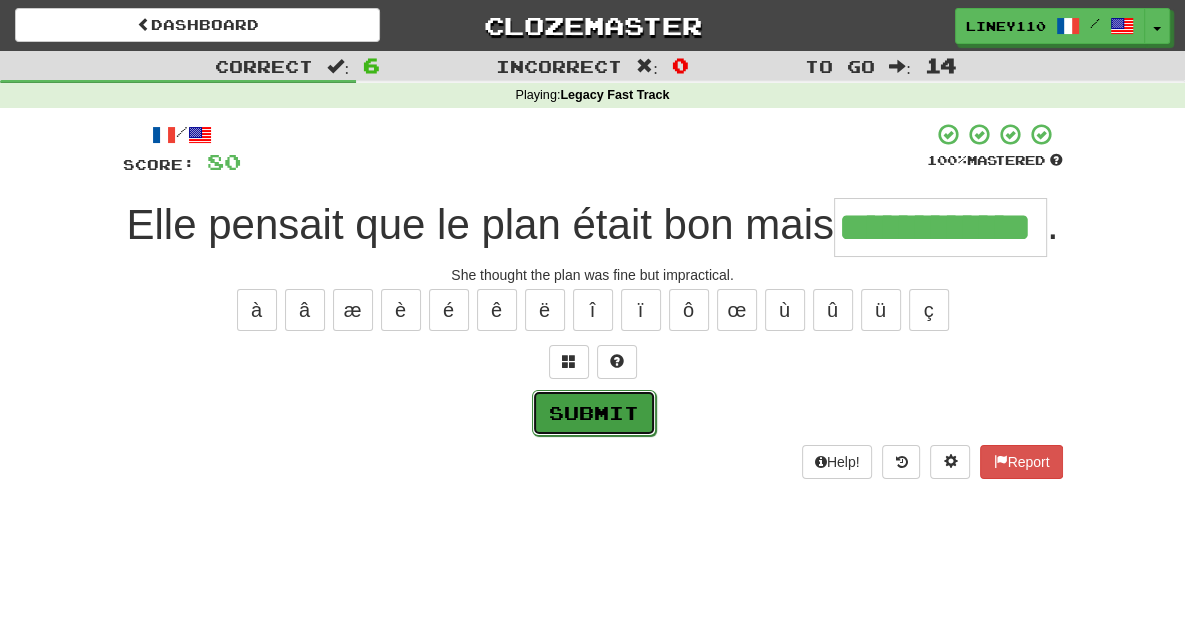 click on "Submit" at bounding box center (594, 413) 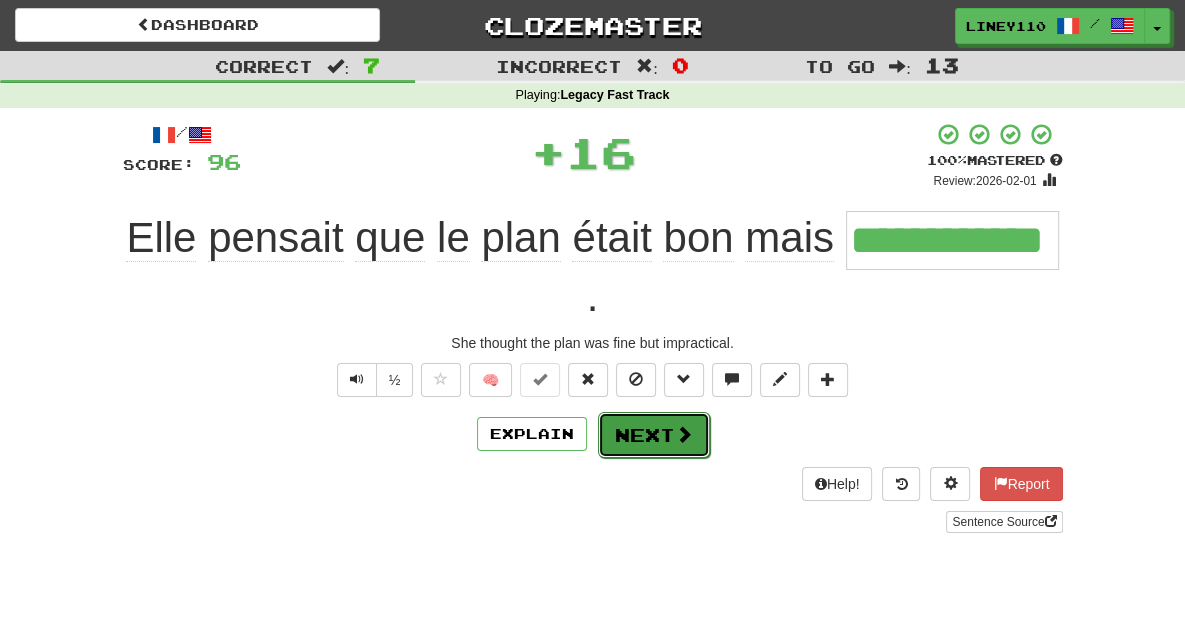click on "Next" at bounding box center [654, 435] 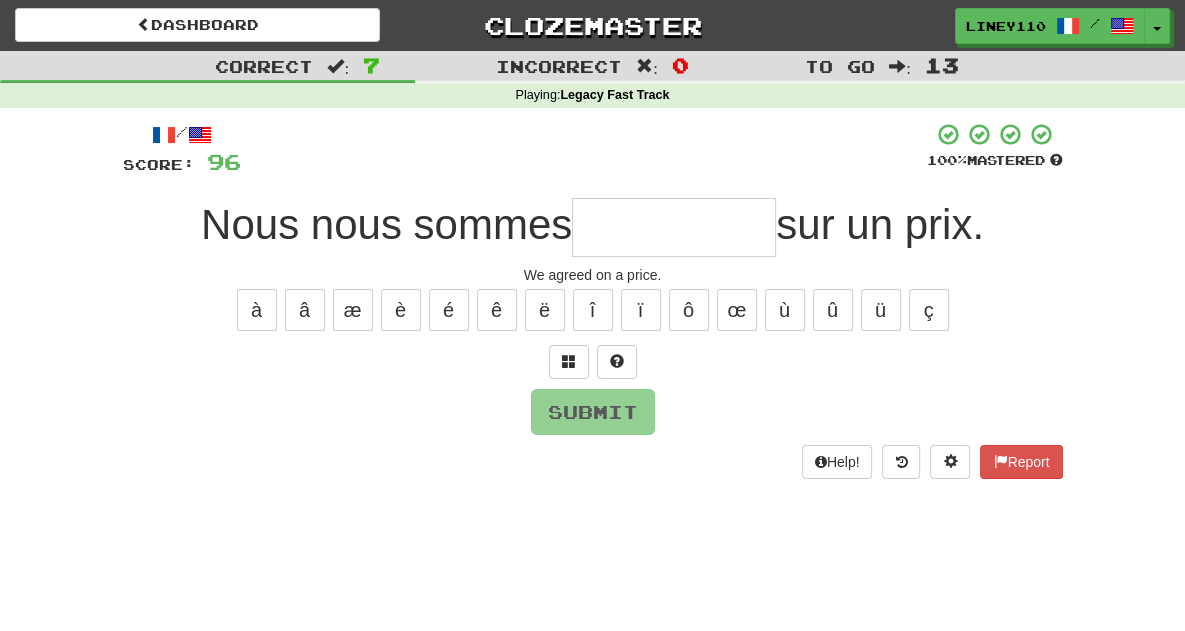 click at bounding box center (674, 227) 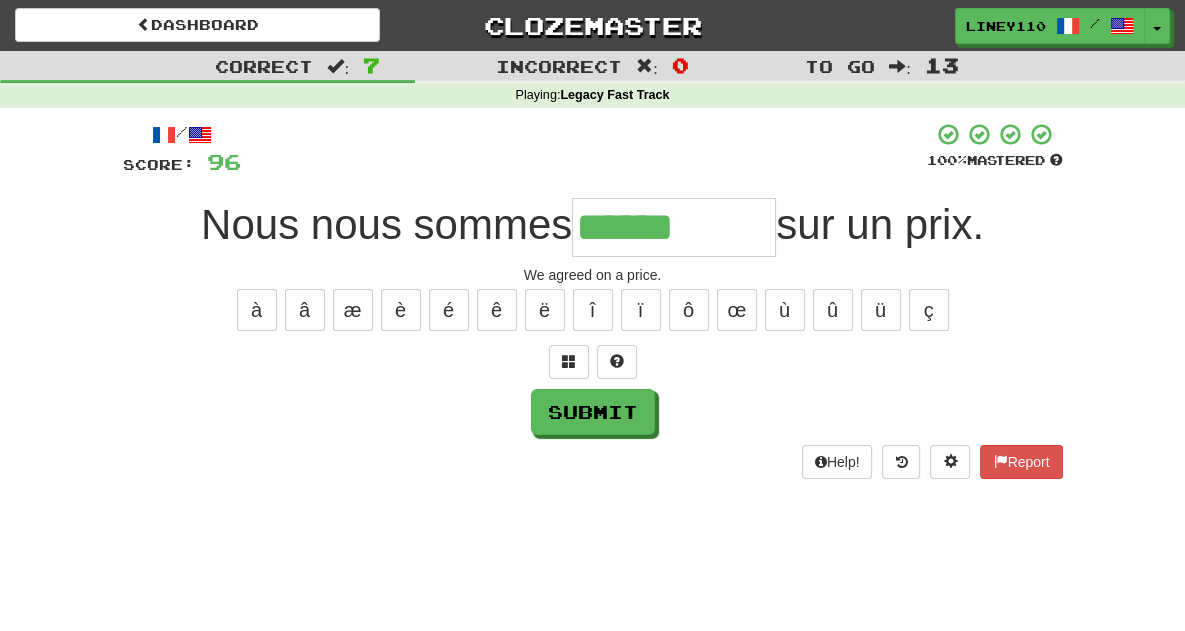 click on "******" at bounding box center [674, 227] 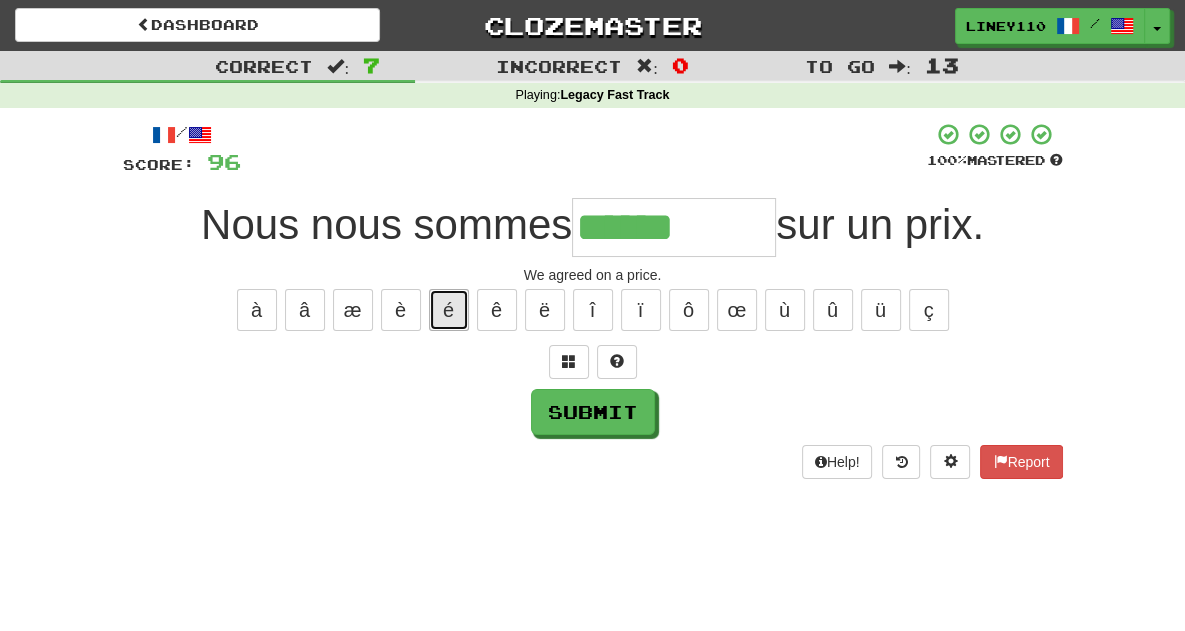 click on "é" at bounding box center (449, 310) 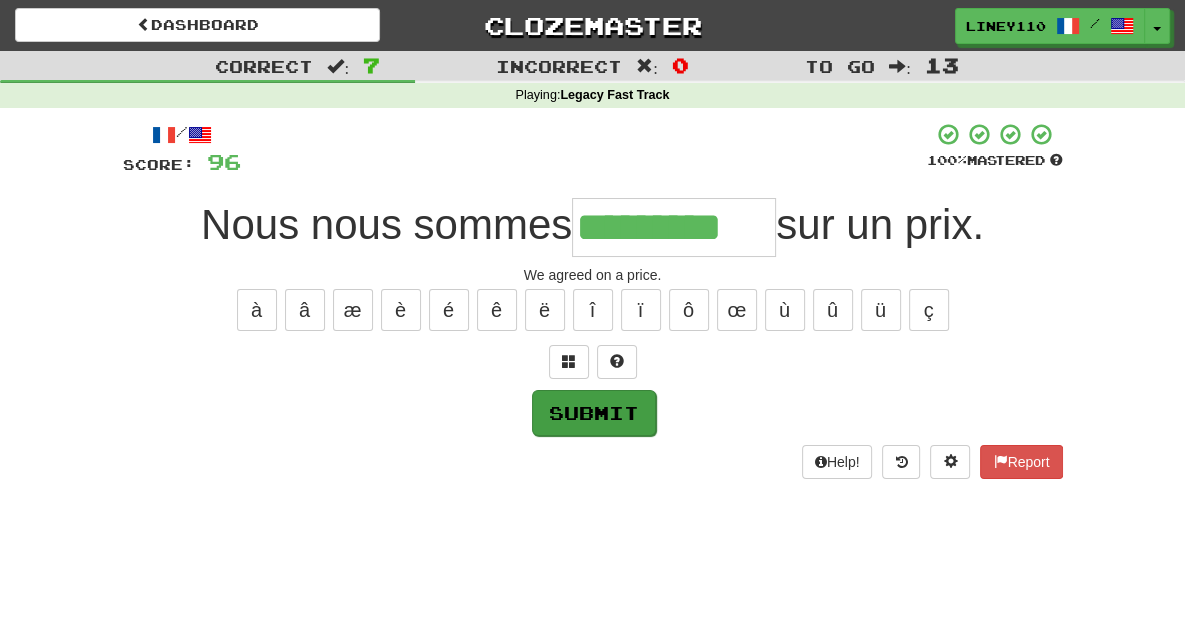 type on "*********" 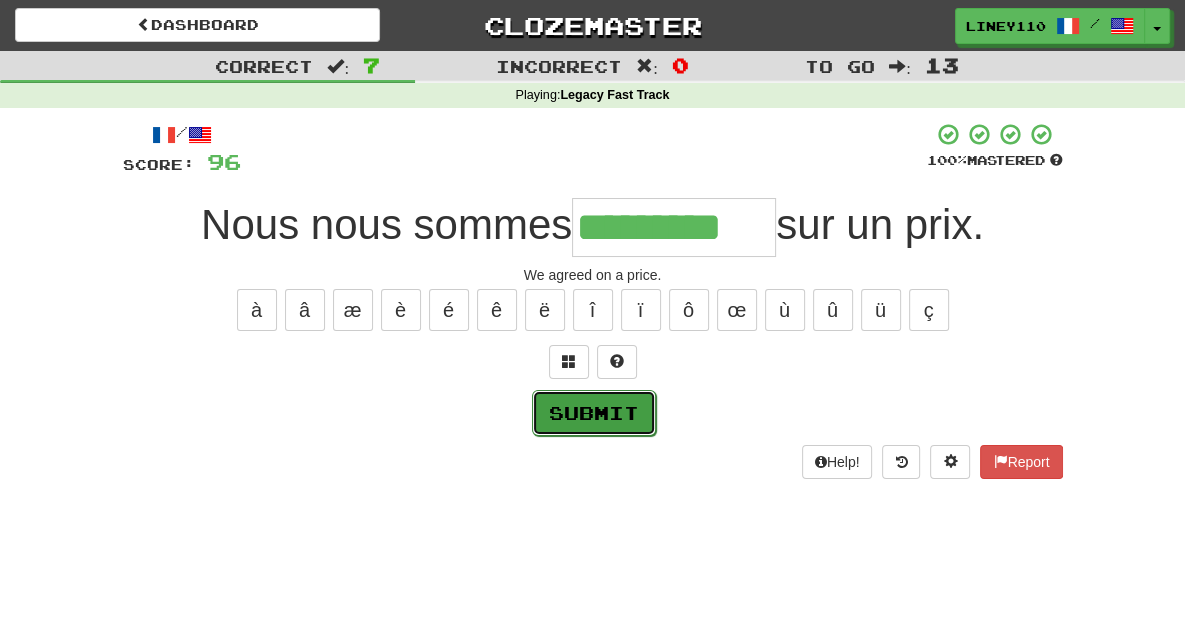 click on "Submit" at bounding box center [594, 413] 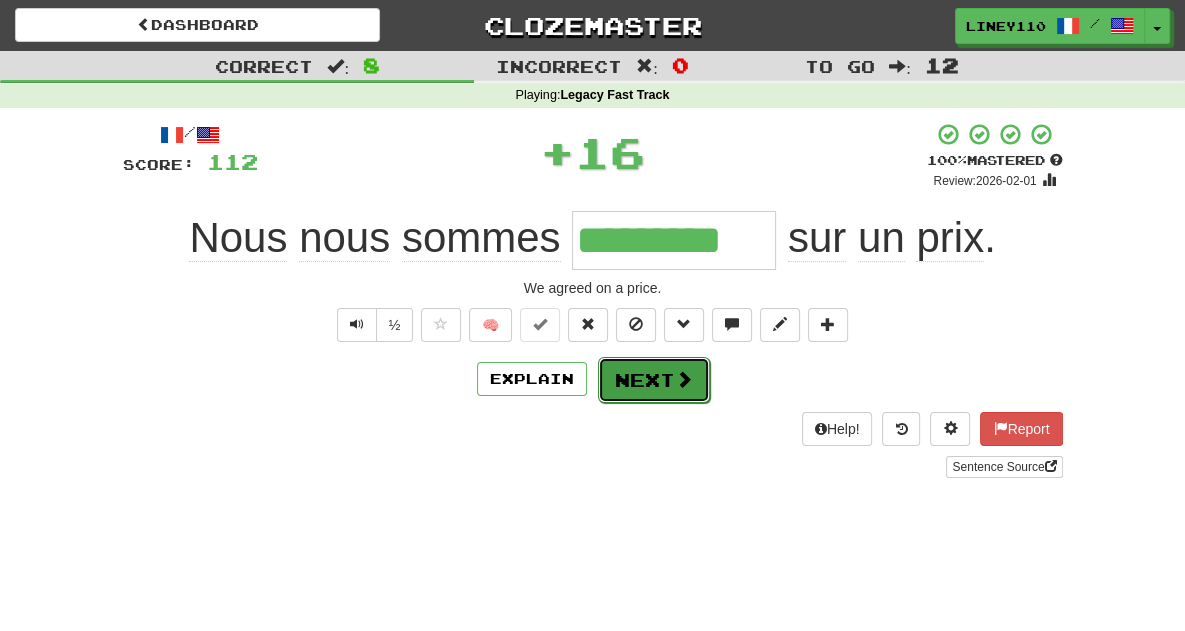 click on "Next" at bounding box center [654, 380] 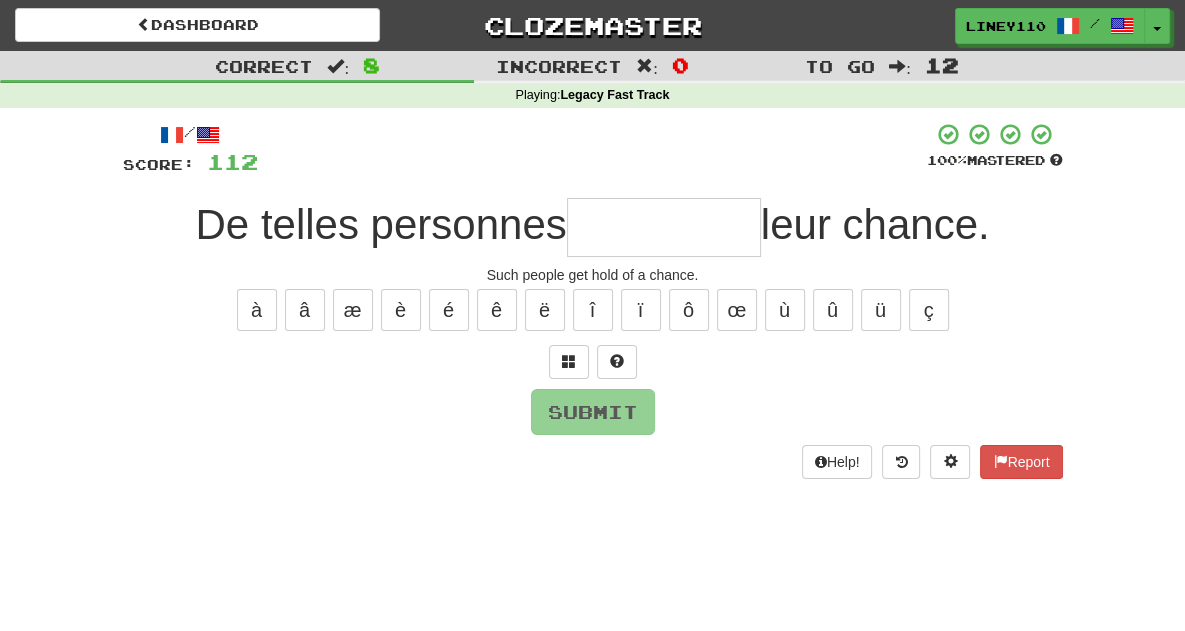 click at bounding box center [664, 227] 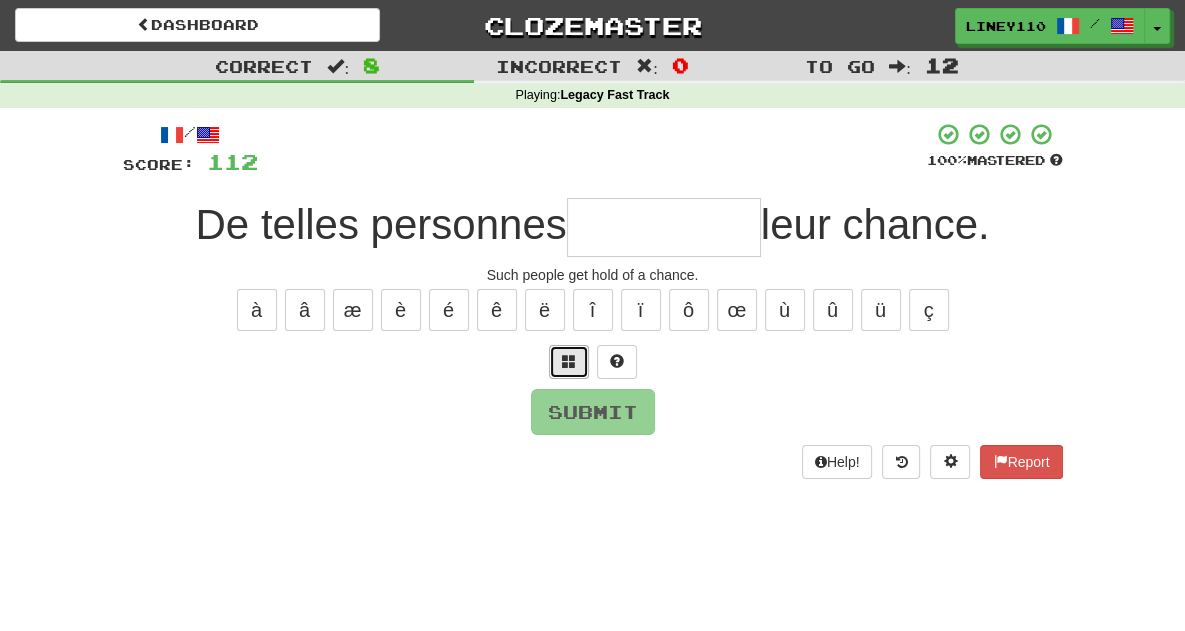 click at bounding box center [569, 361] 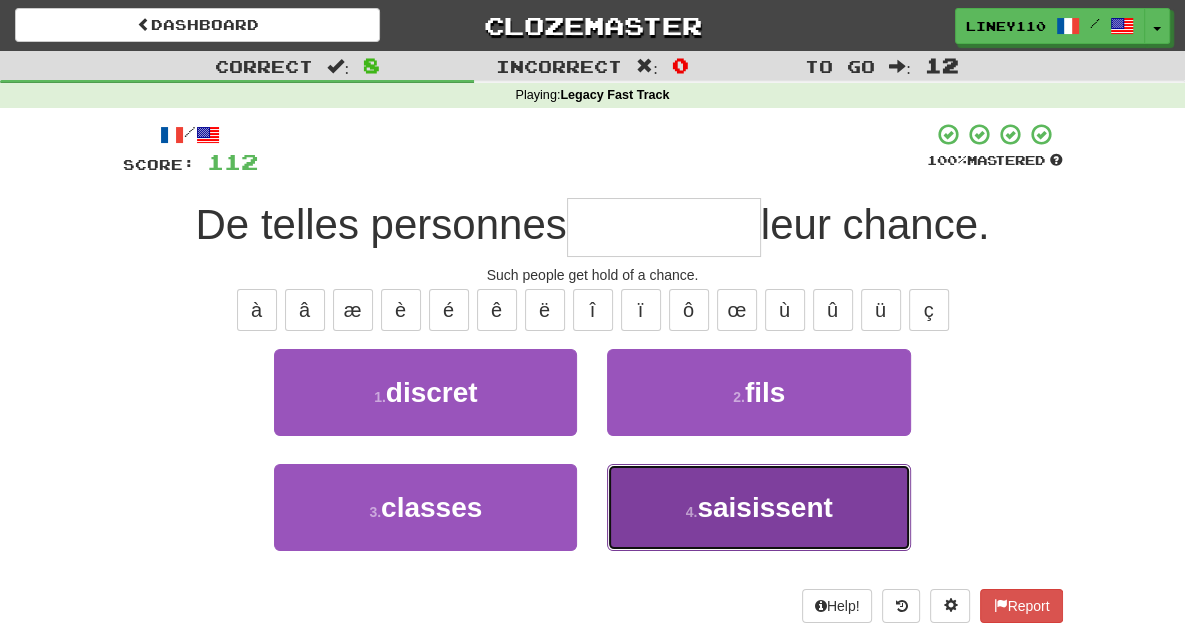 click on "saisissent" at bounding box center [764, 507] 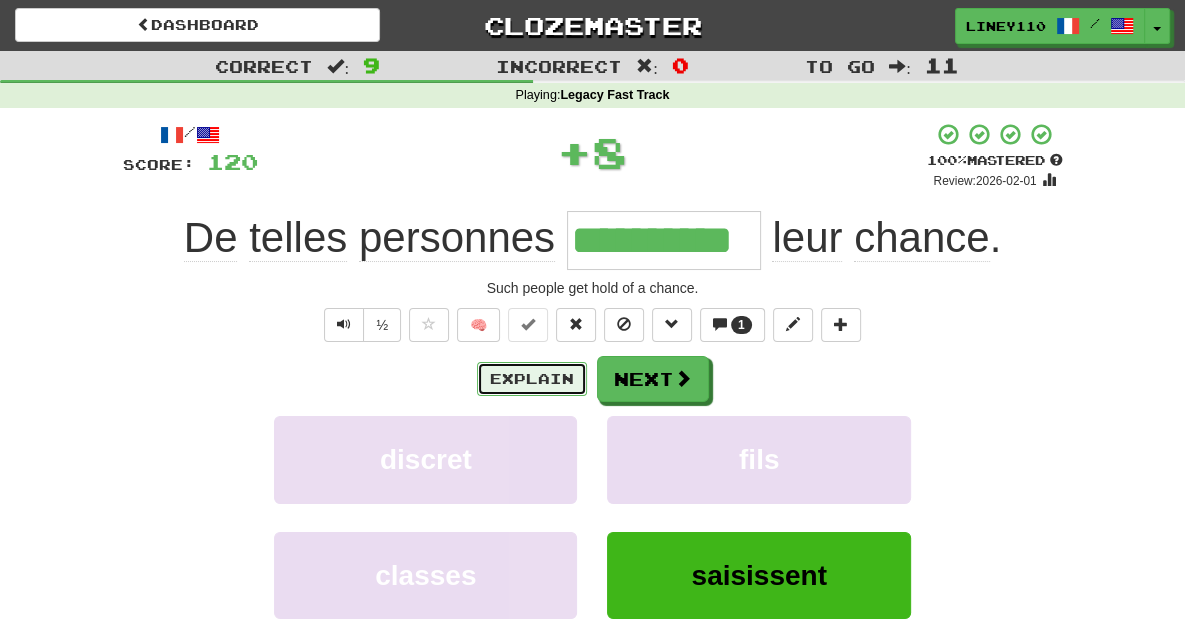 click on "Explain" at bounding box center [532, 379] 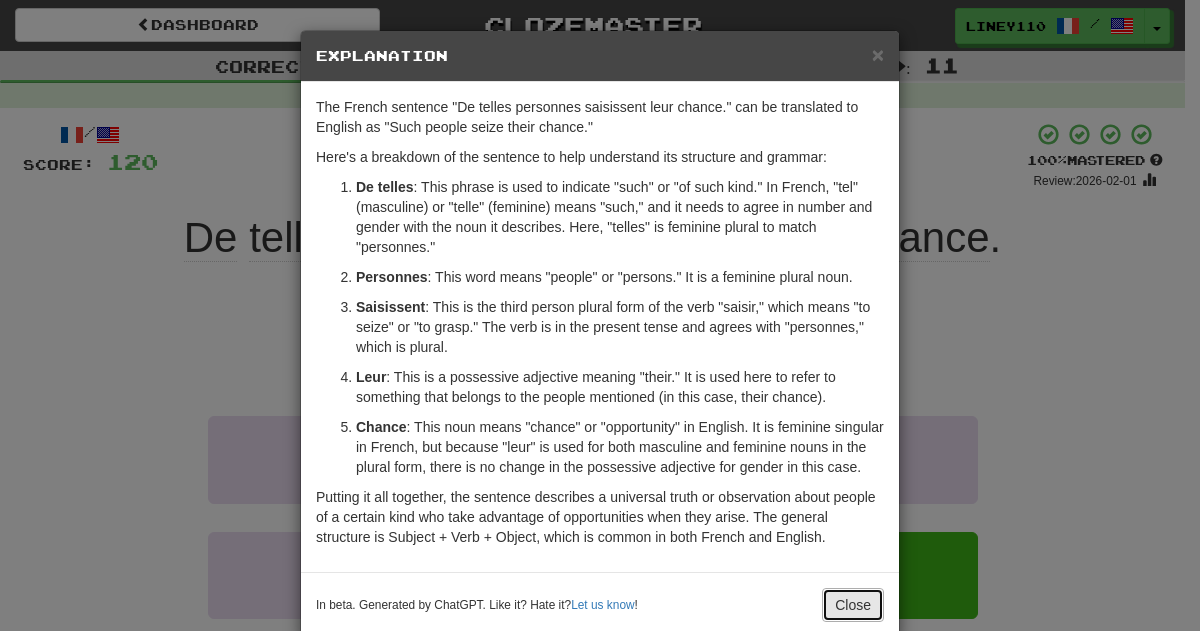click on "Close" at bounding box center (853, 605) 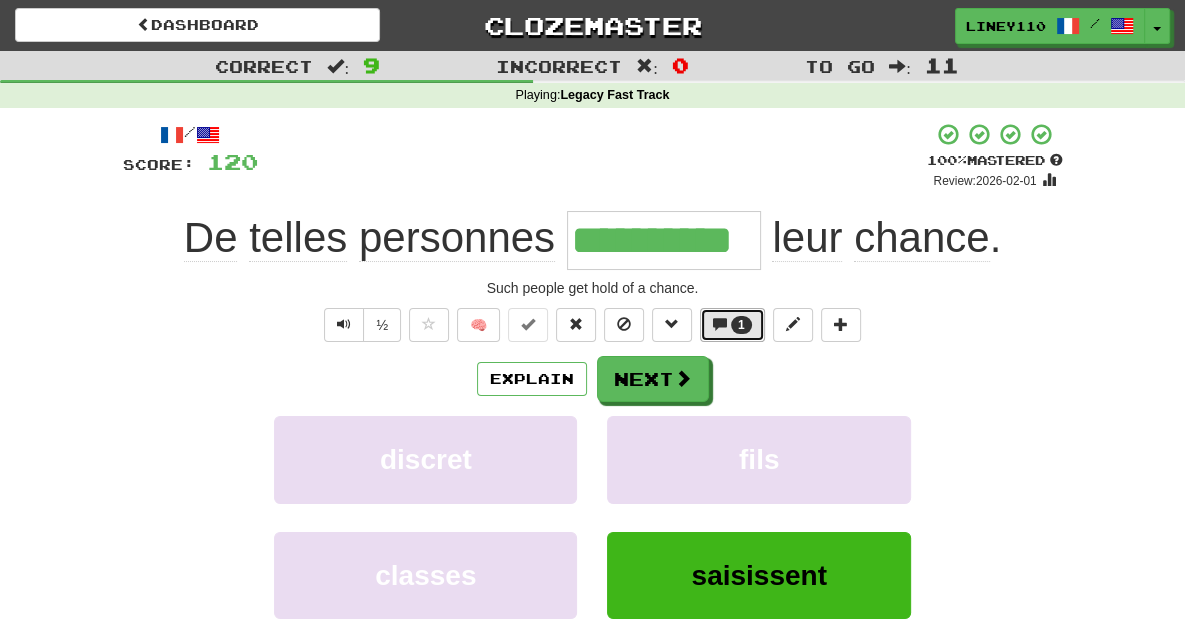 click on "1" at bounding box center [741, 325] 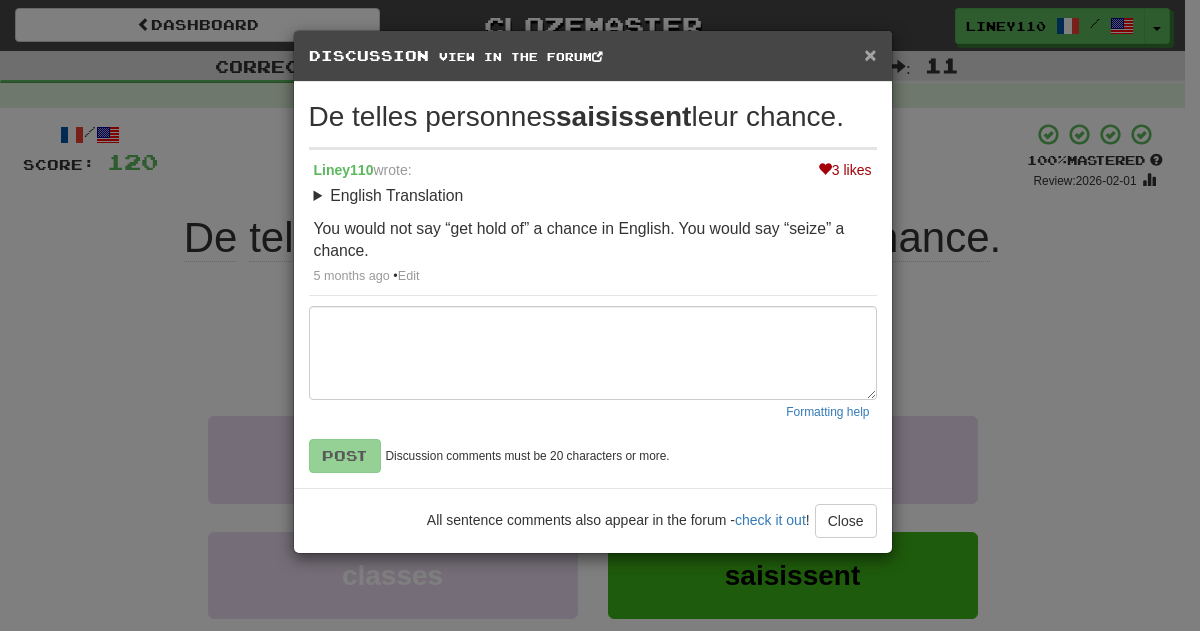 click on "×" at bounding box center (870, 54) 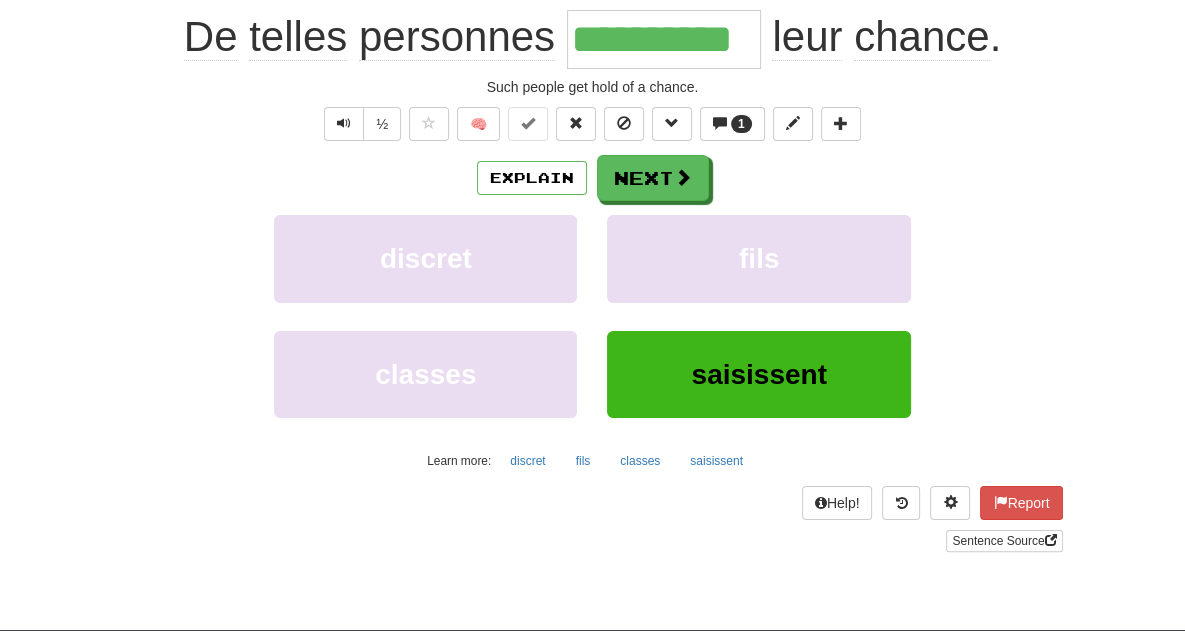scroll, scrollTop: 202, scrollLeft: 0, axis: vertical 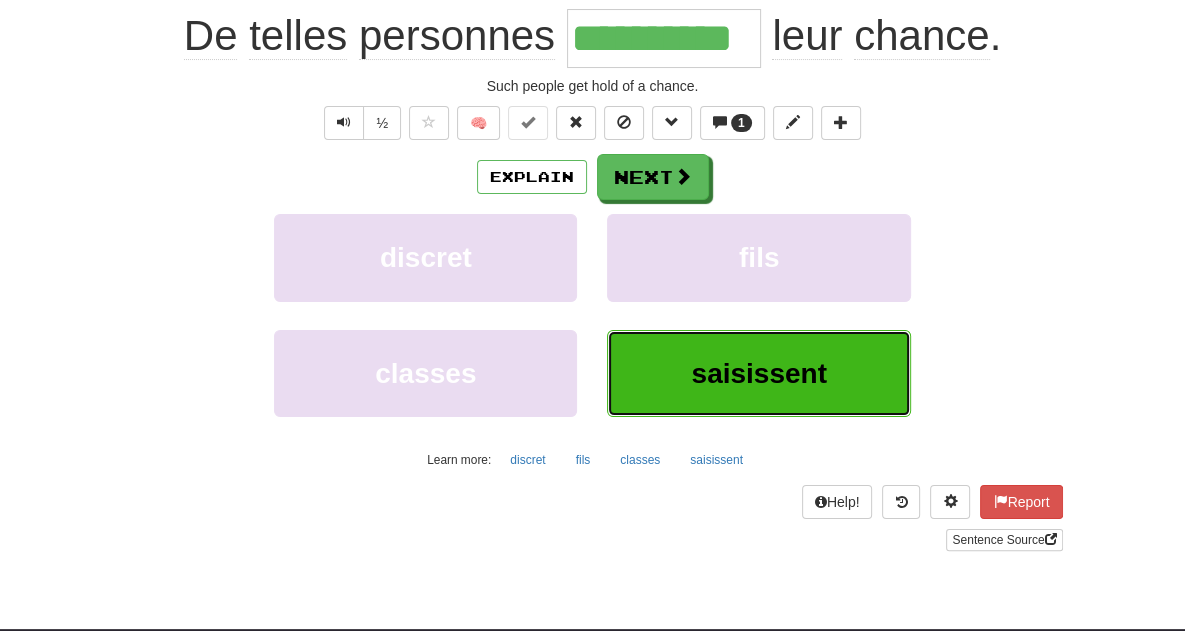 click on "saisissent" at bounding box center (758, 373) 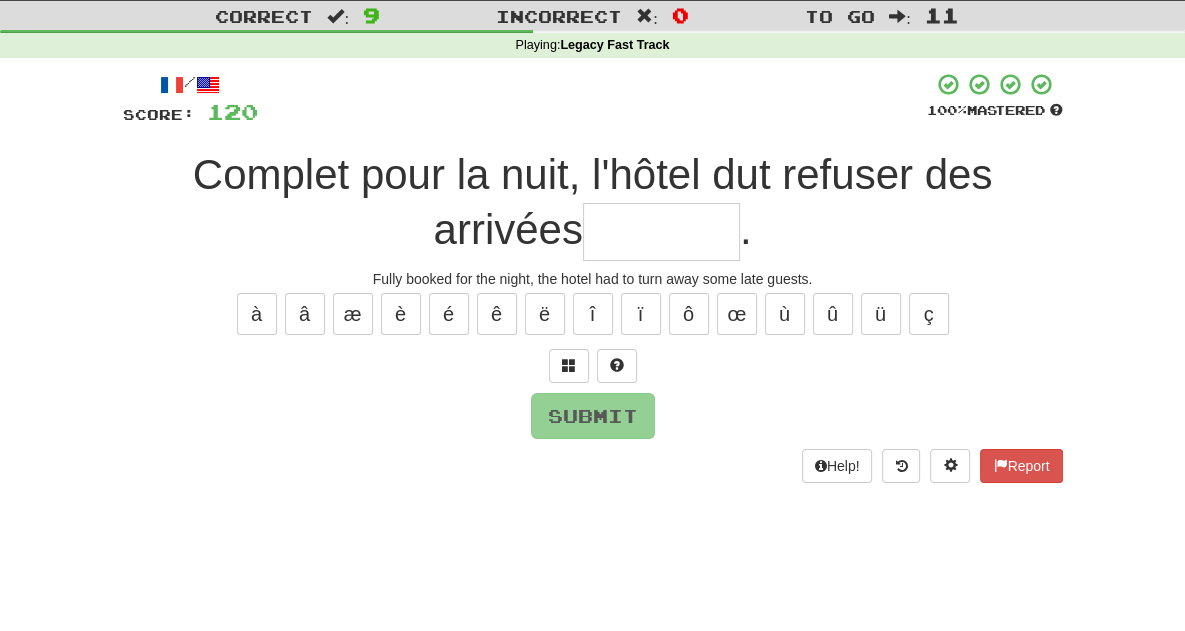 scroll, scrollTop: 50, scrollLeft: 0, axis: vertical 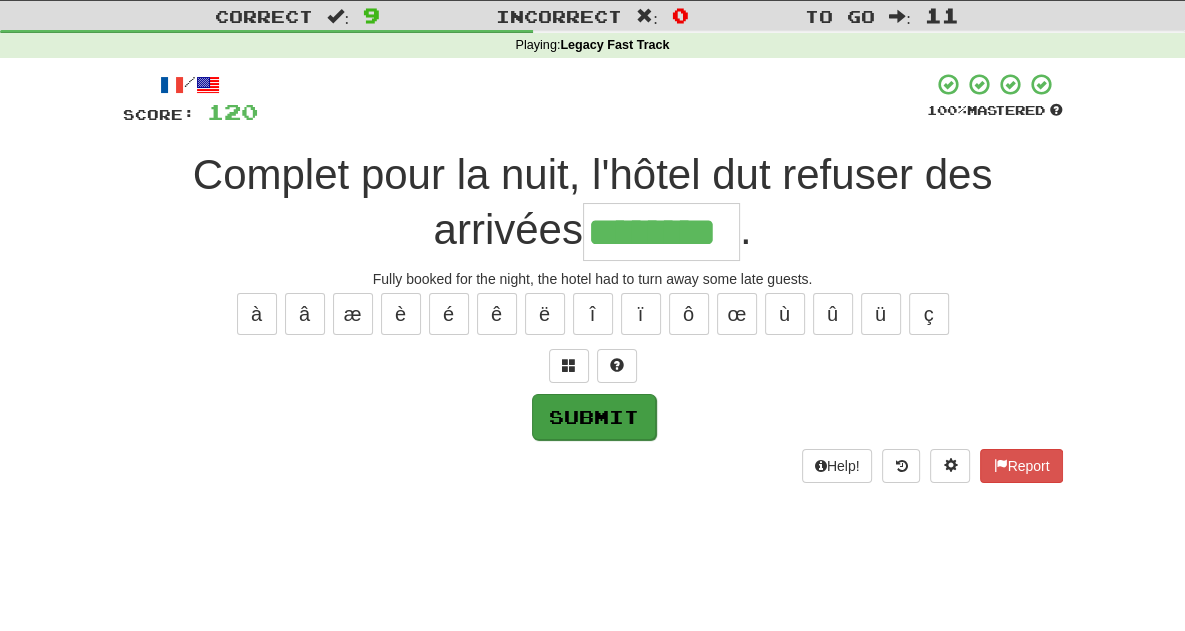 type on "********" 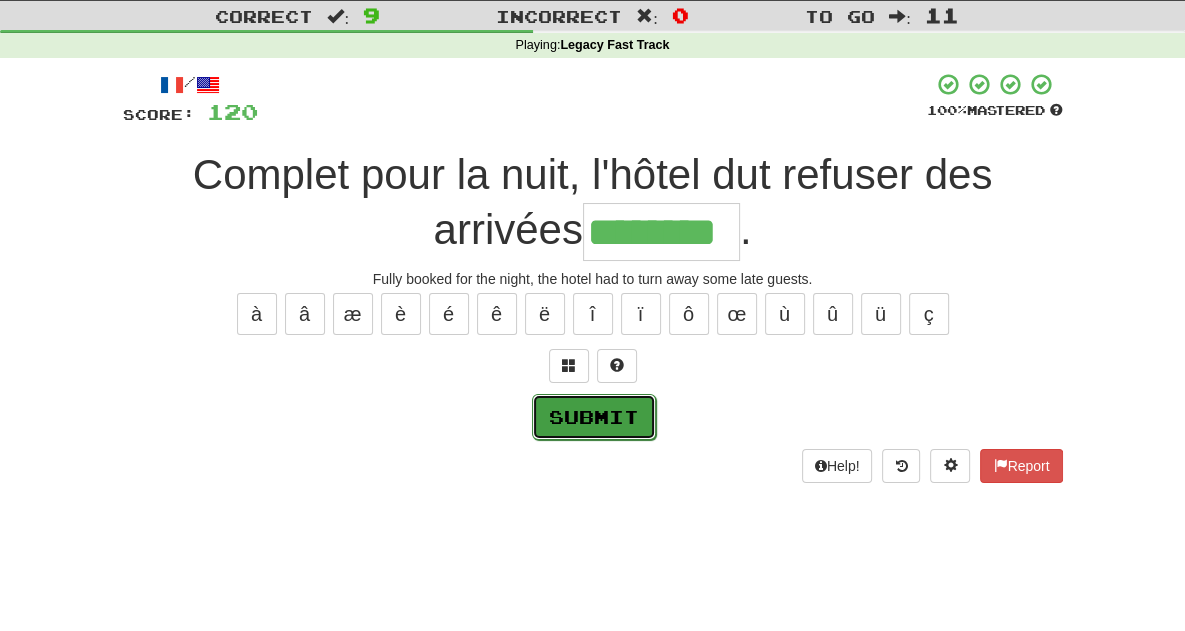 click on "Submit" at bounding box center (594, 417) 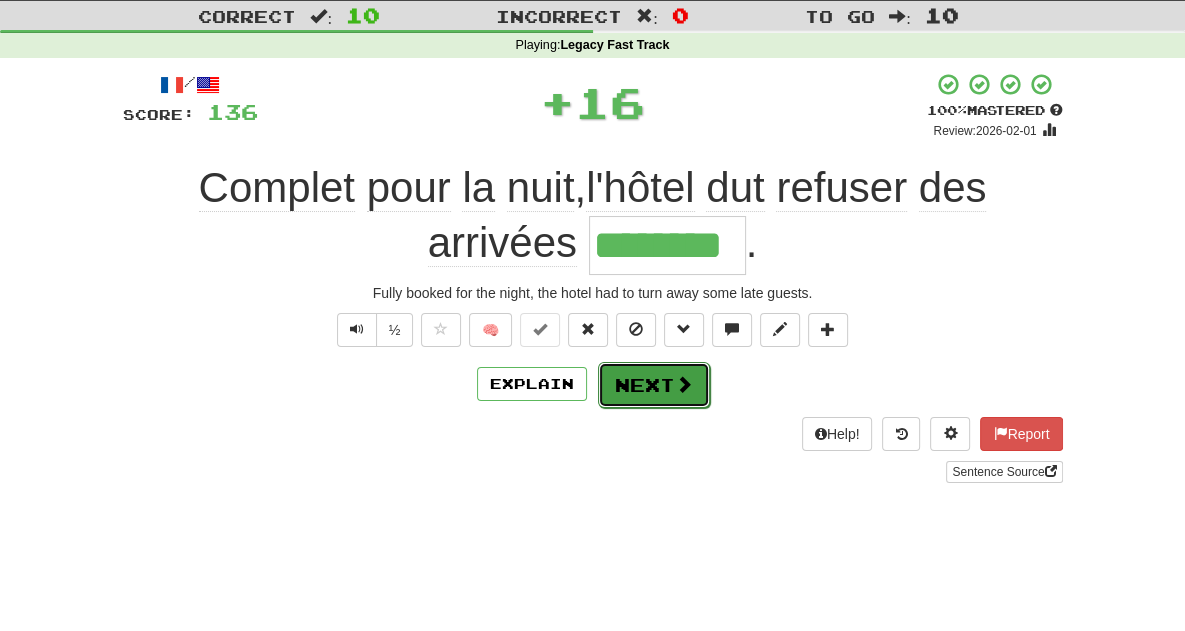 click on "Next" at bounding box center [654, 385] 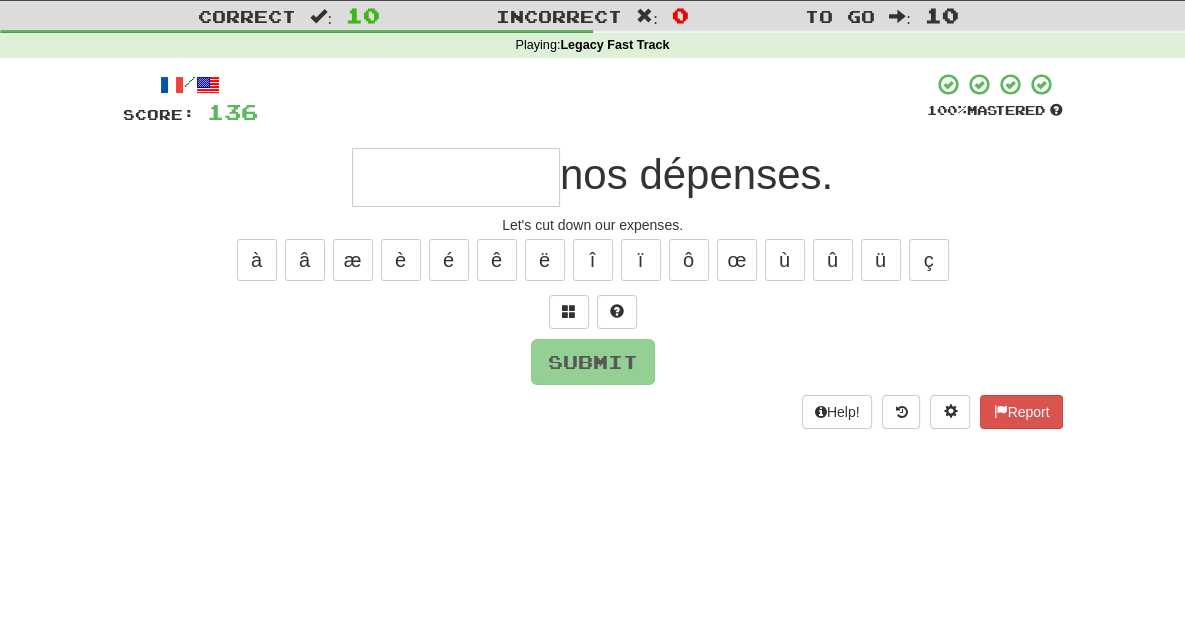 click at bounding box center [456, 177] 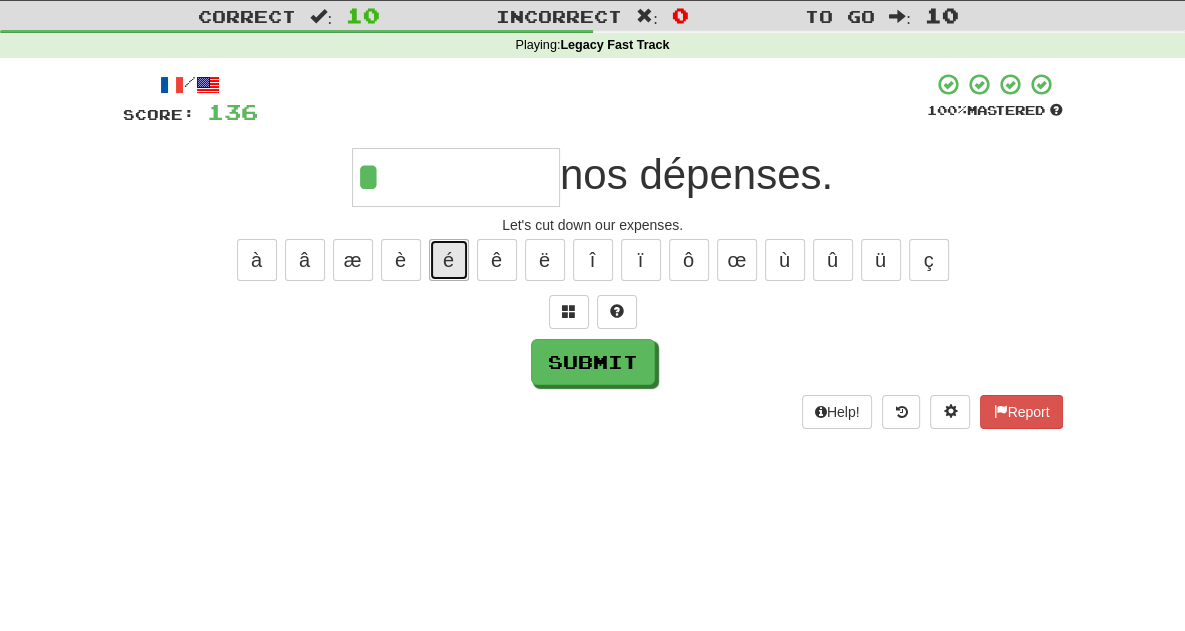click on "é" at bounding box center [449, 260] 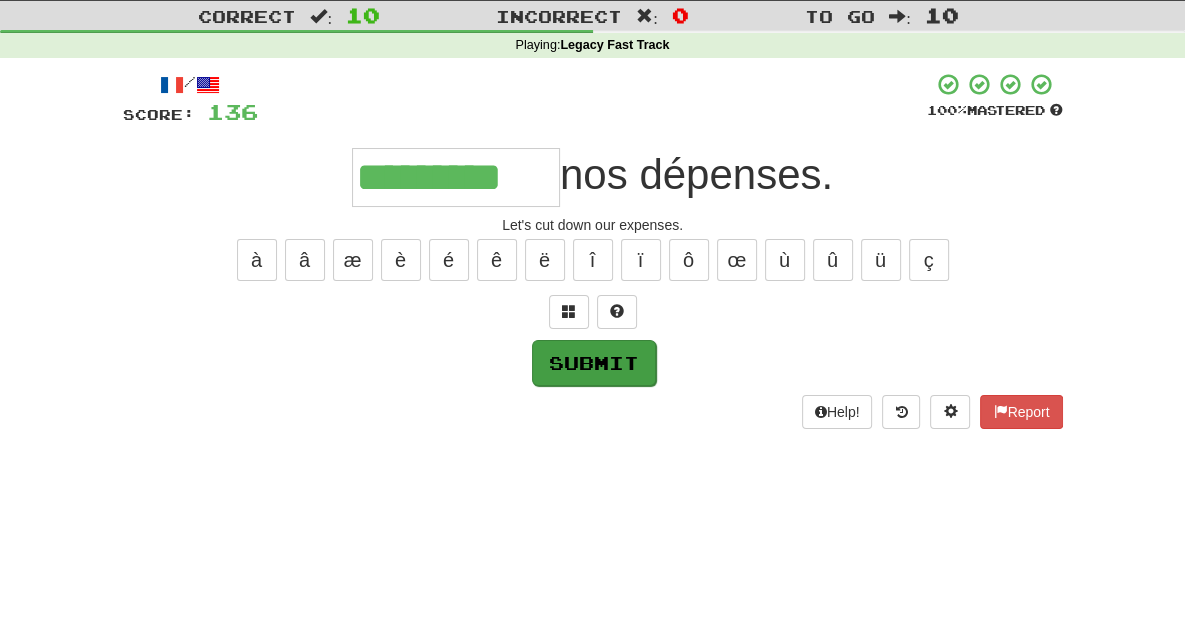 type on "*********" 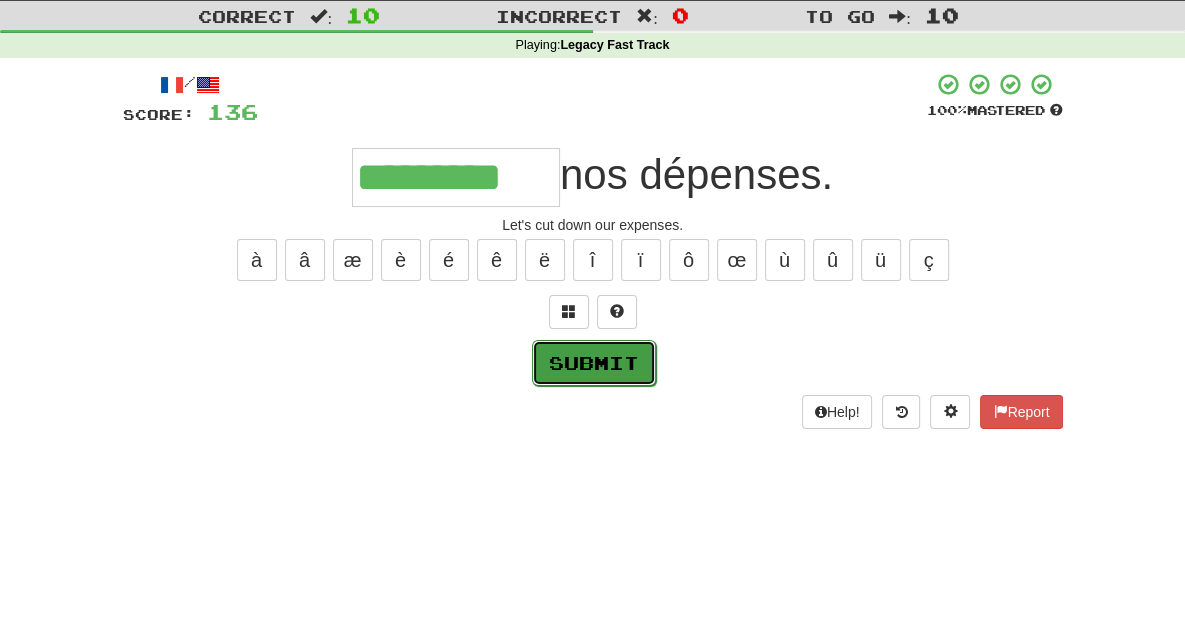 click on "Submit" at bounding box center (594, 363) 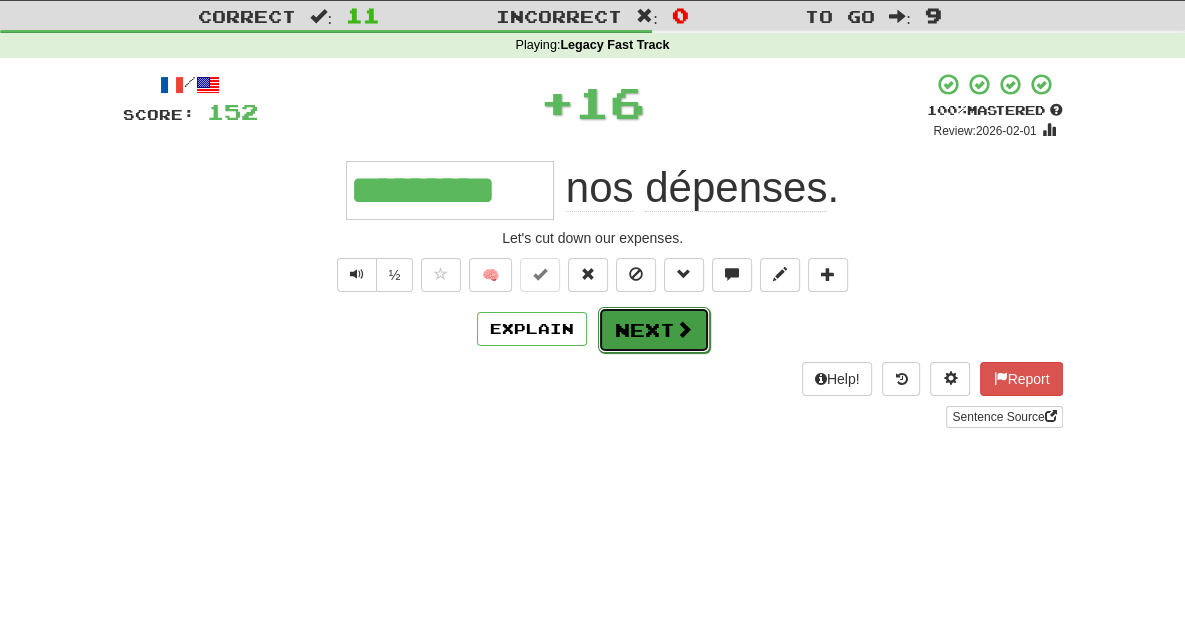 click at bounding box center (684, 329) 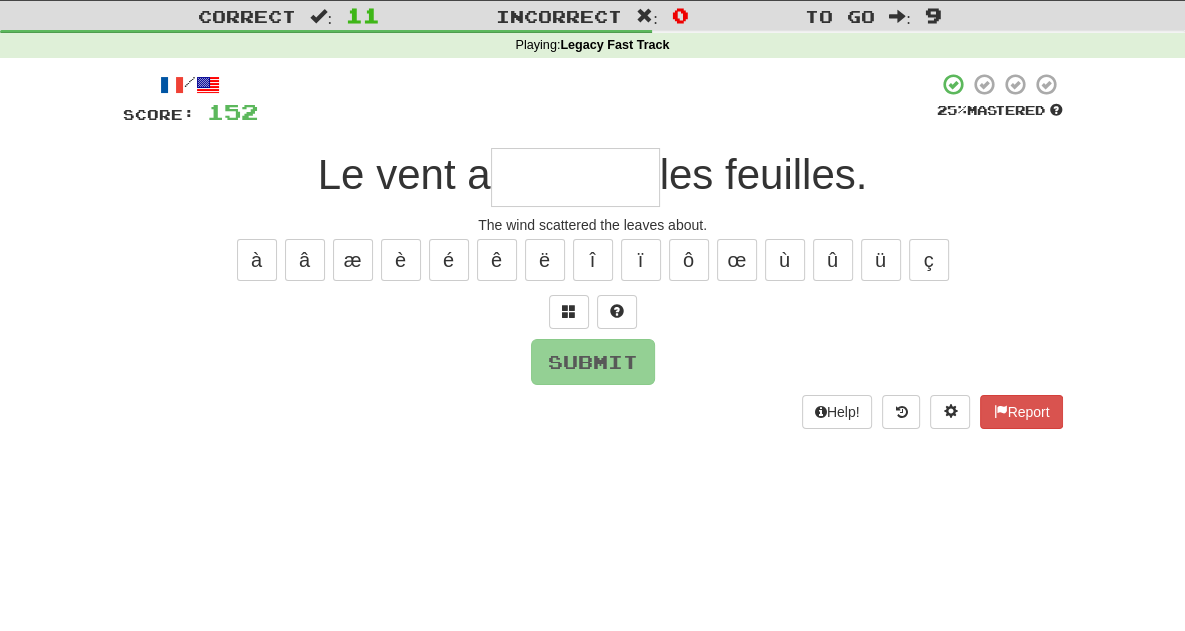click at bounding box center (575, 177) 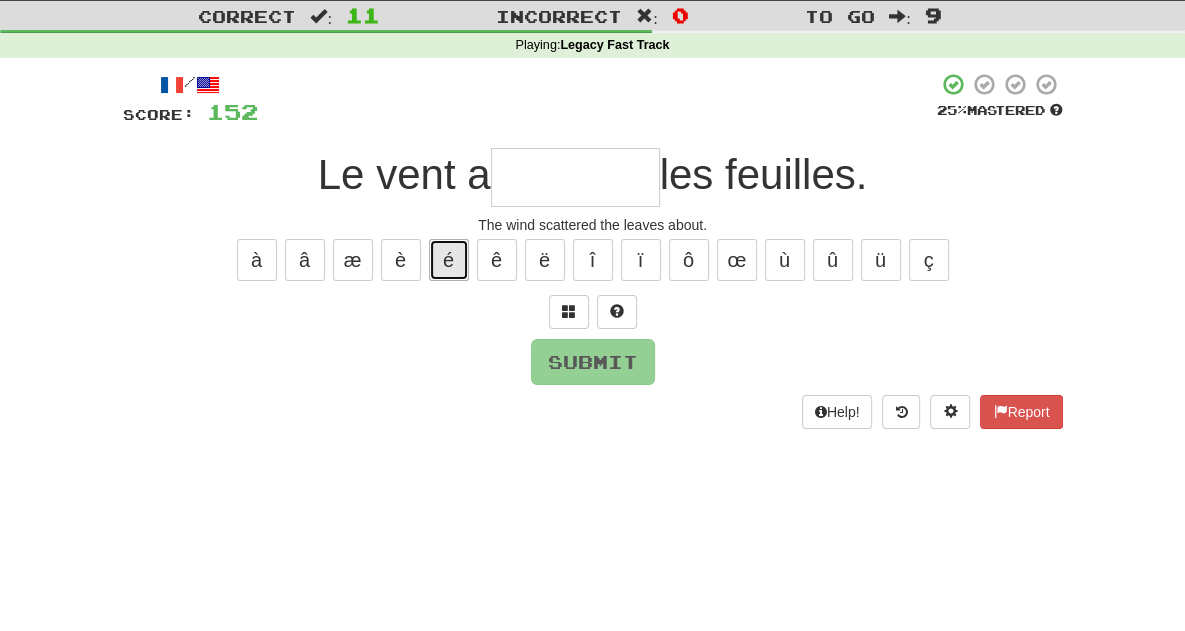 click on "é" at bounding box center (449, 260) 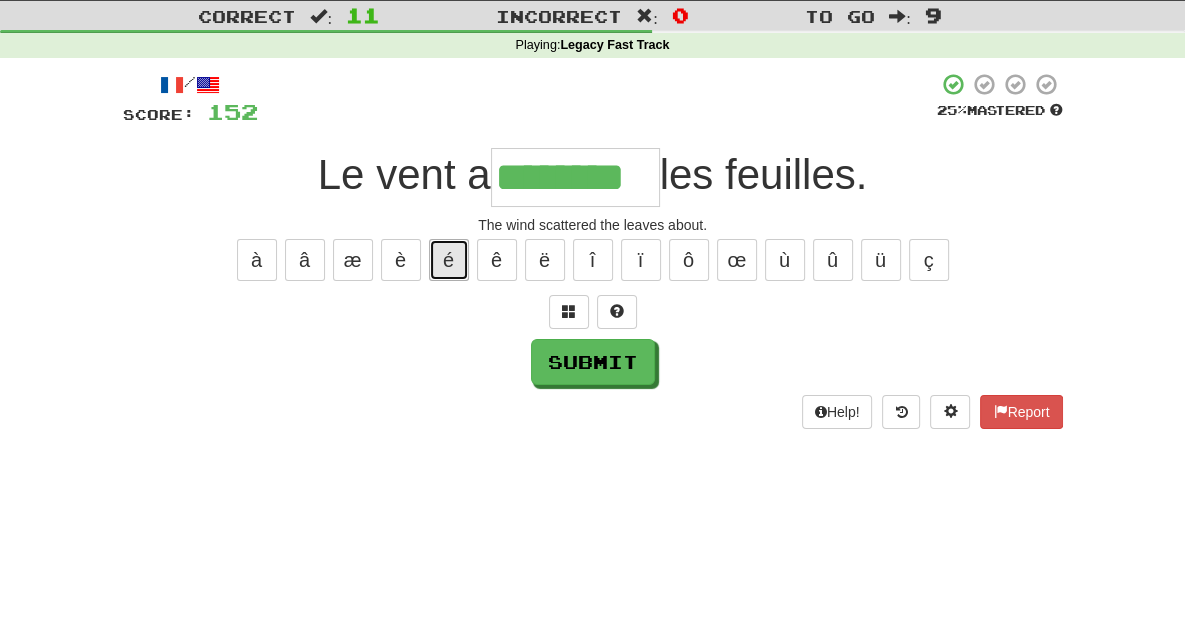 click on "é" at bounding box center (449, 260) 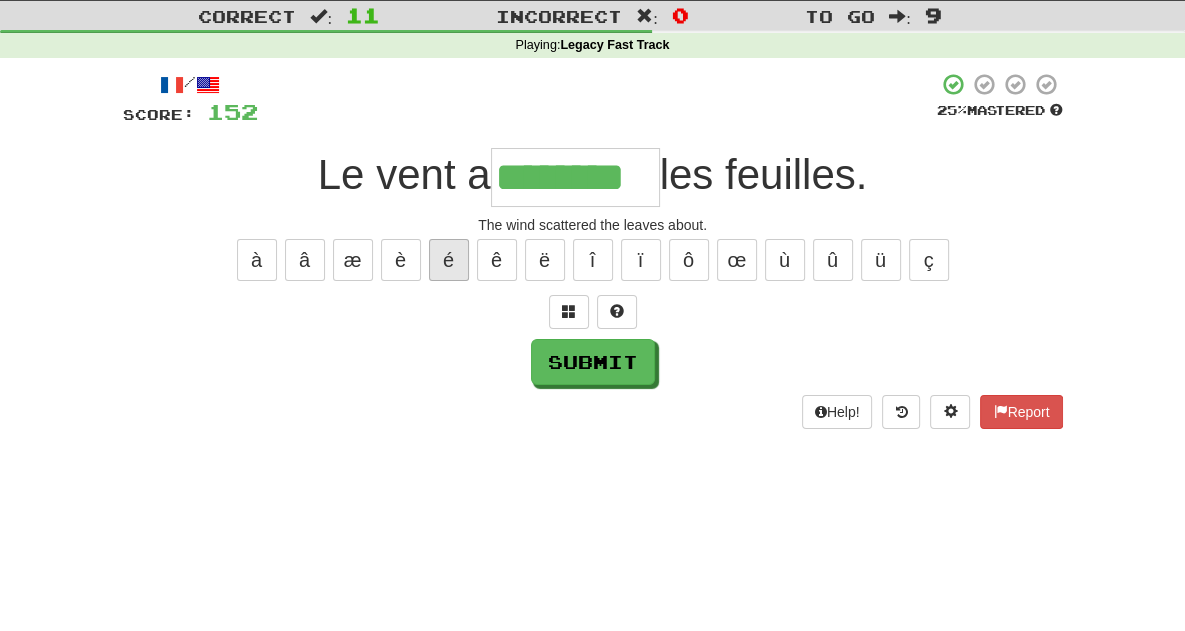 type on "*********" 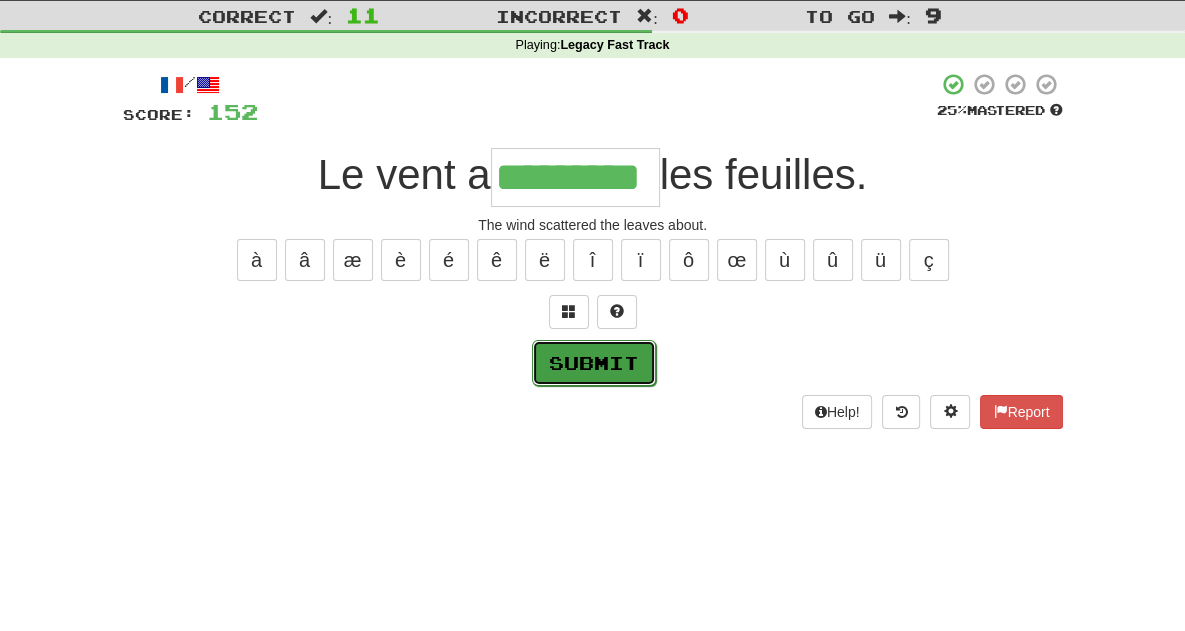 click on "Submit" at bounding box center [594, 363] 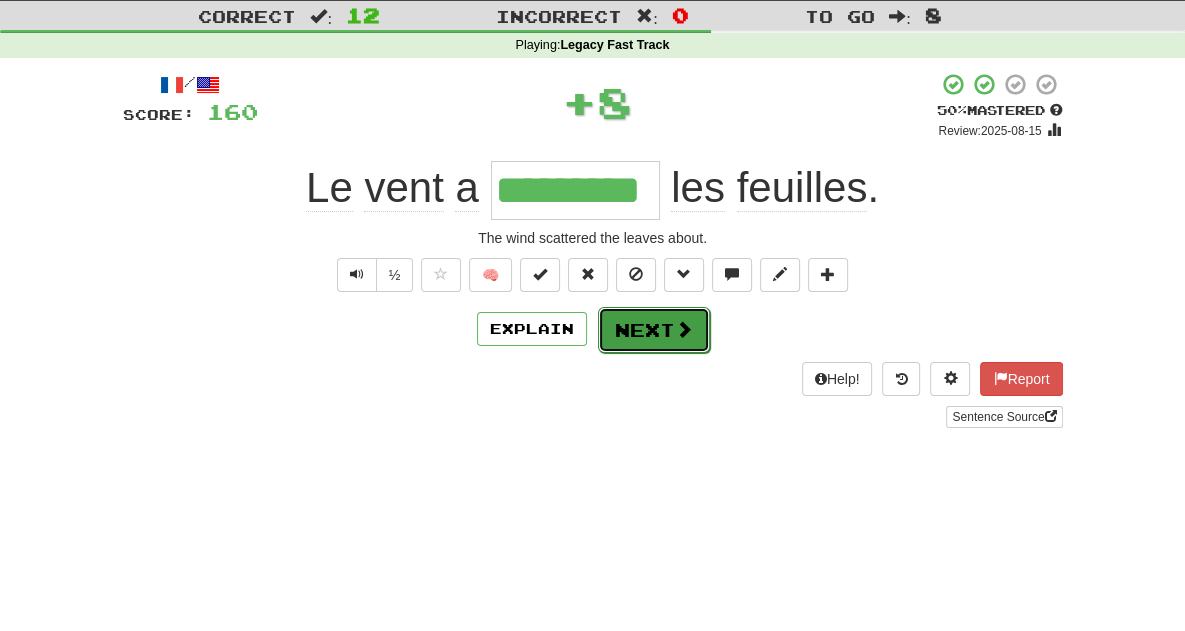 click on "Next" at bounding box center (654, 330) 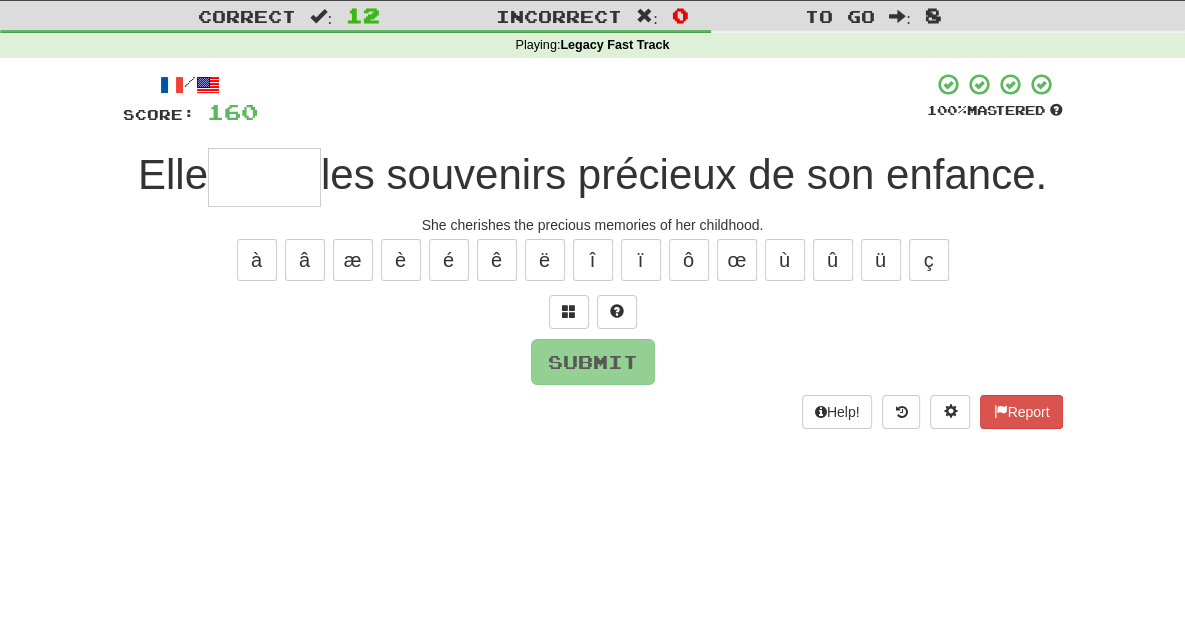 click at bounding box center (264, 177) 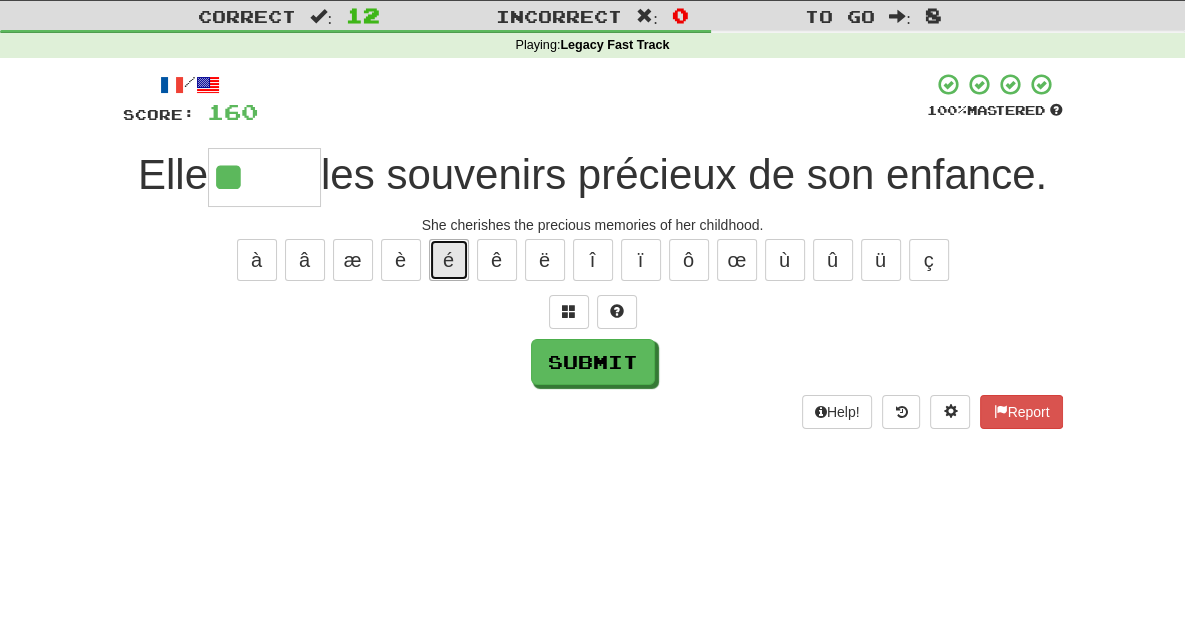 click on "é" at bounding box center [449, 260] 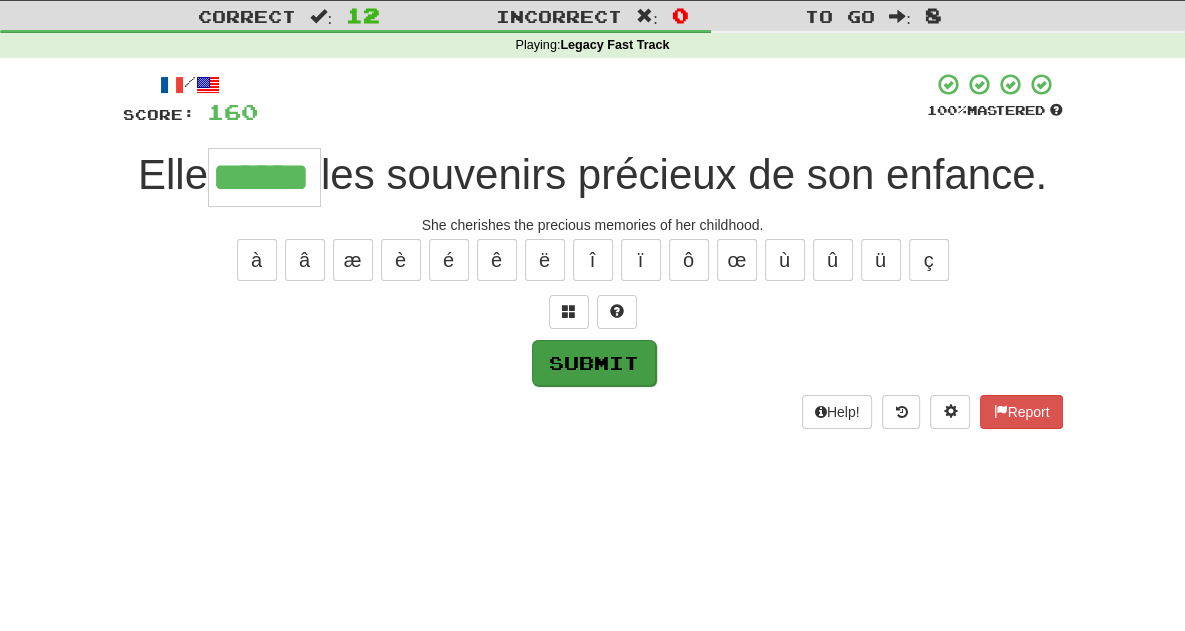 type on "******" 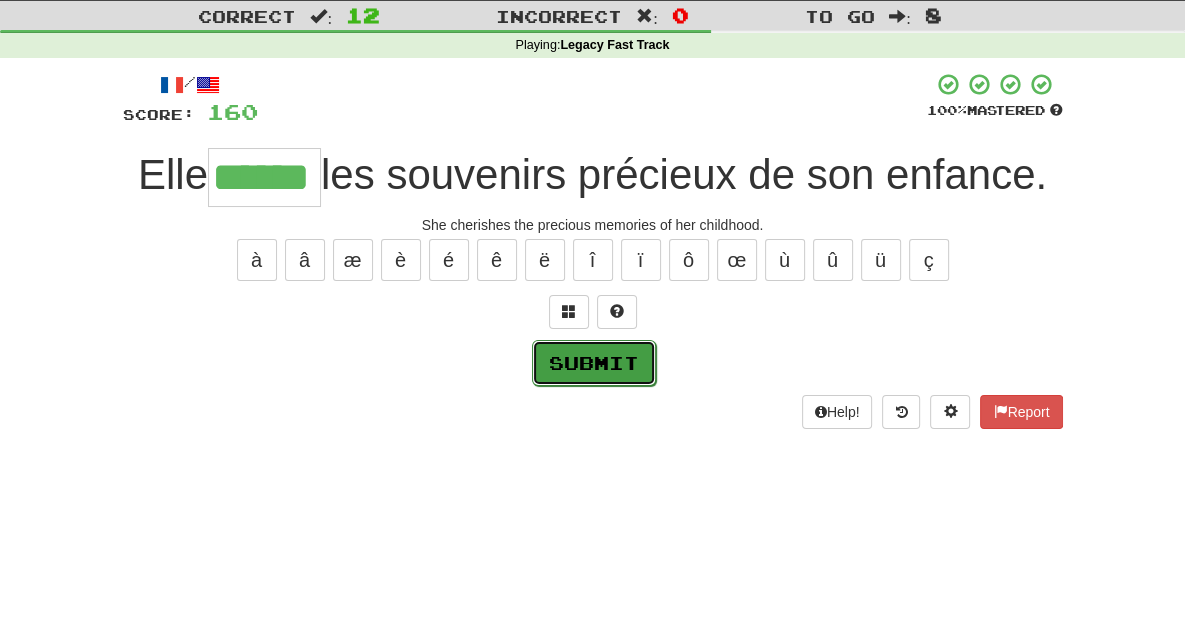 click on "Submit" at bounding box center [594, 363] 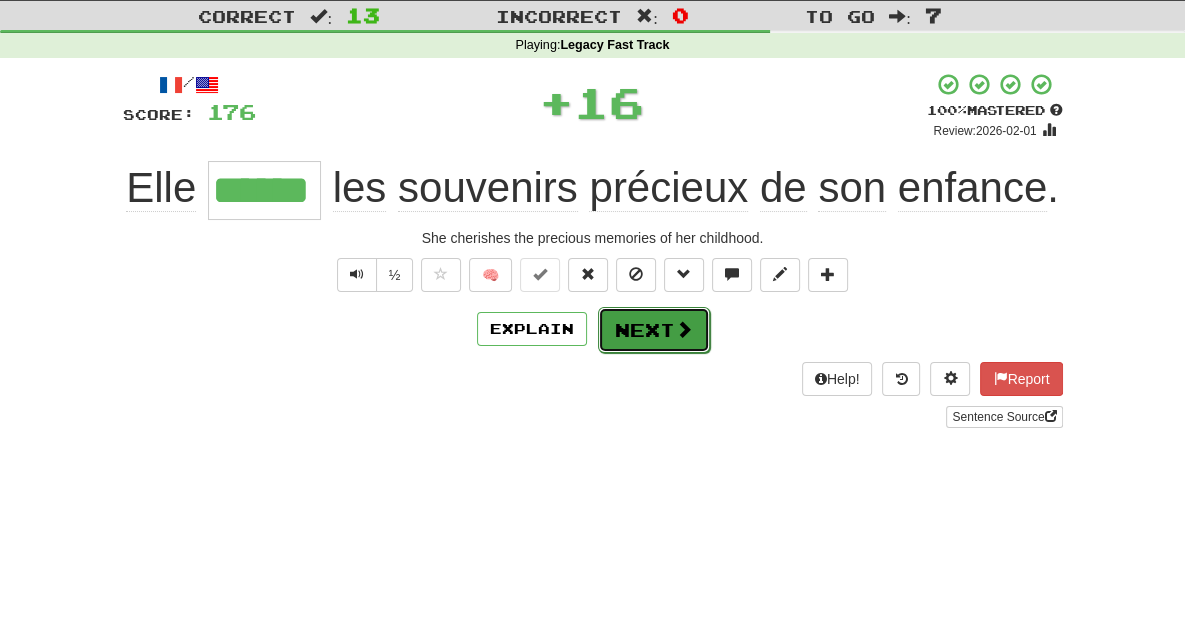 click on "Next" at bounding box center (654, 330) 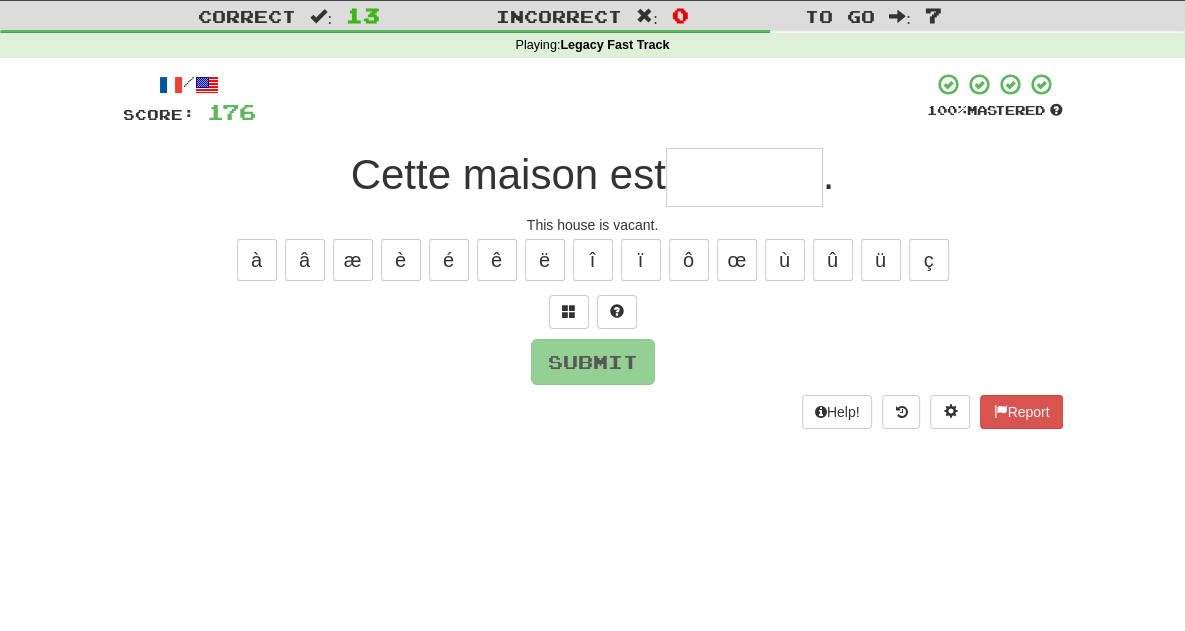 click at bounding box center (744, 177) 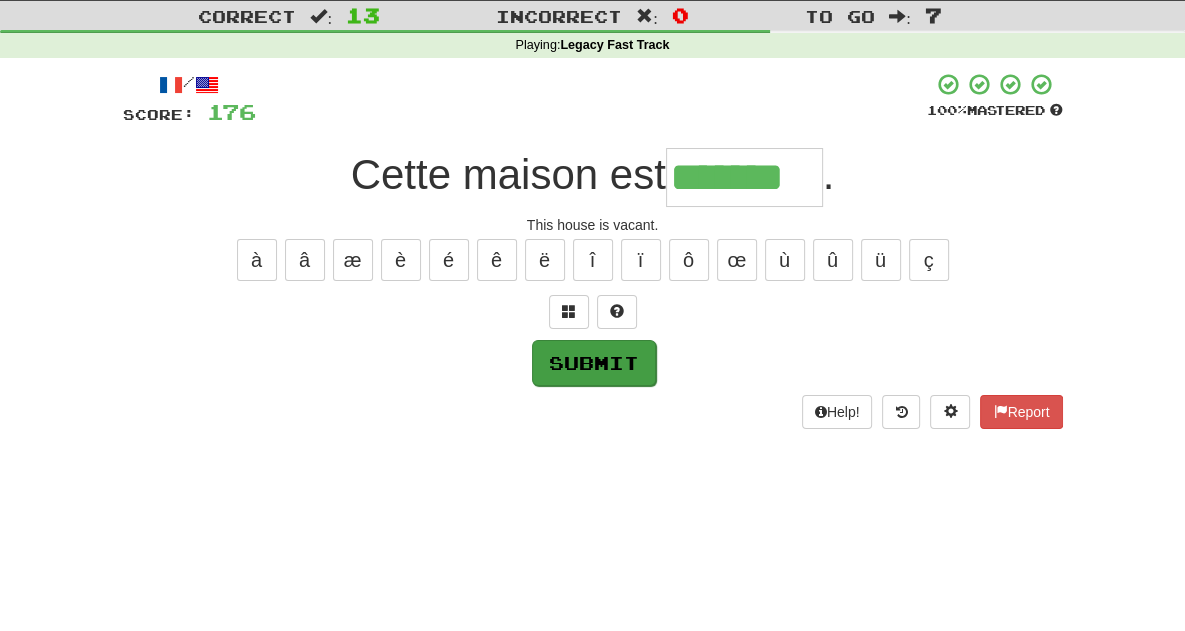type on "*******" 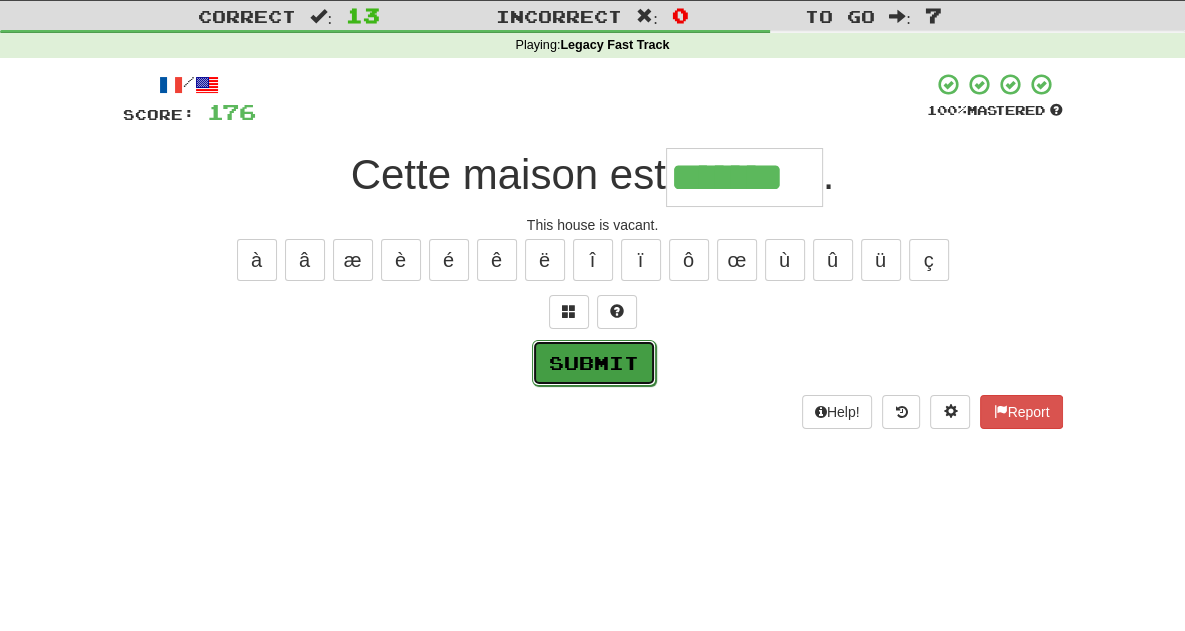 click on "Submit" at bounding box center (594, 363) 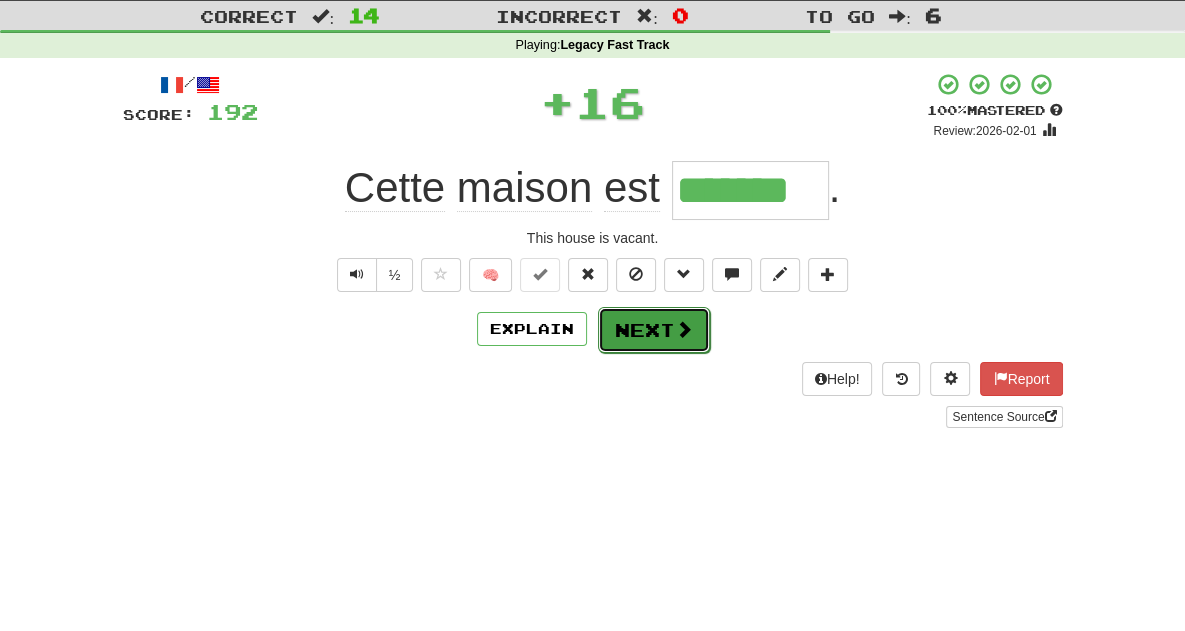 click on "Next" at bounding box center [654, 330] 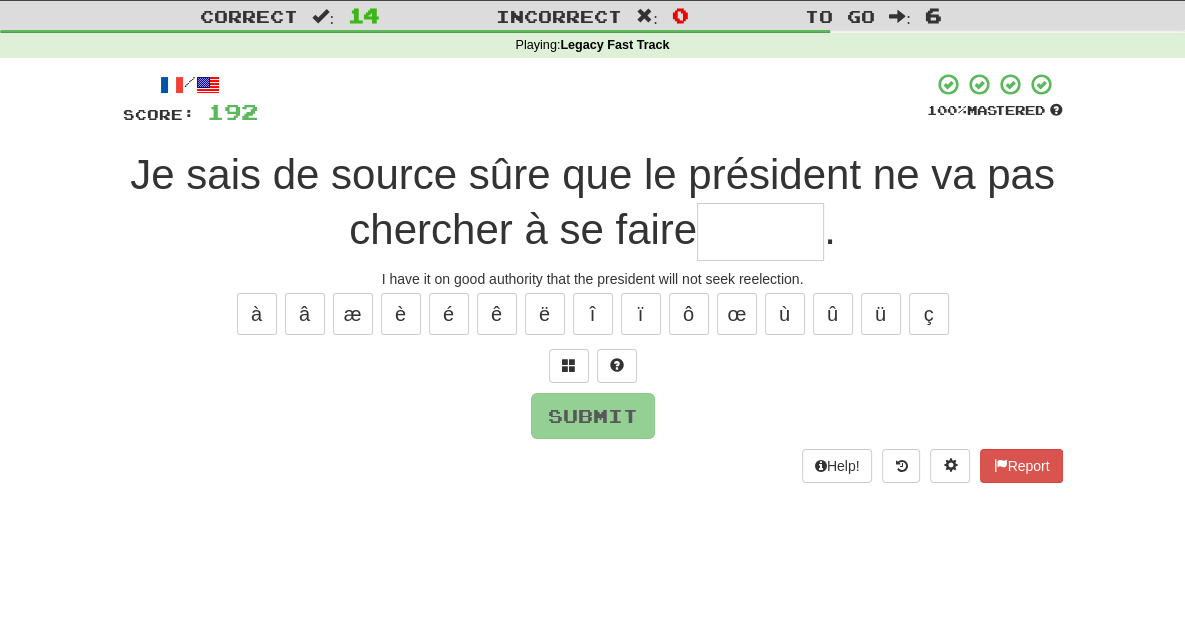 click at bounding box center [760, 232] 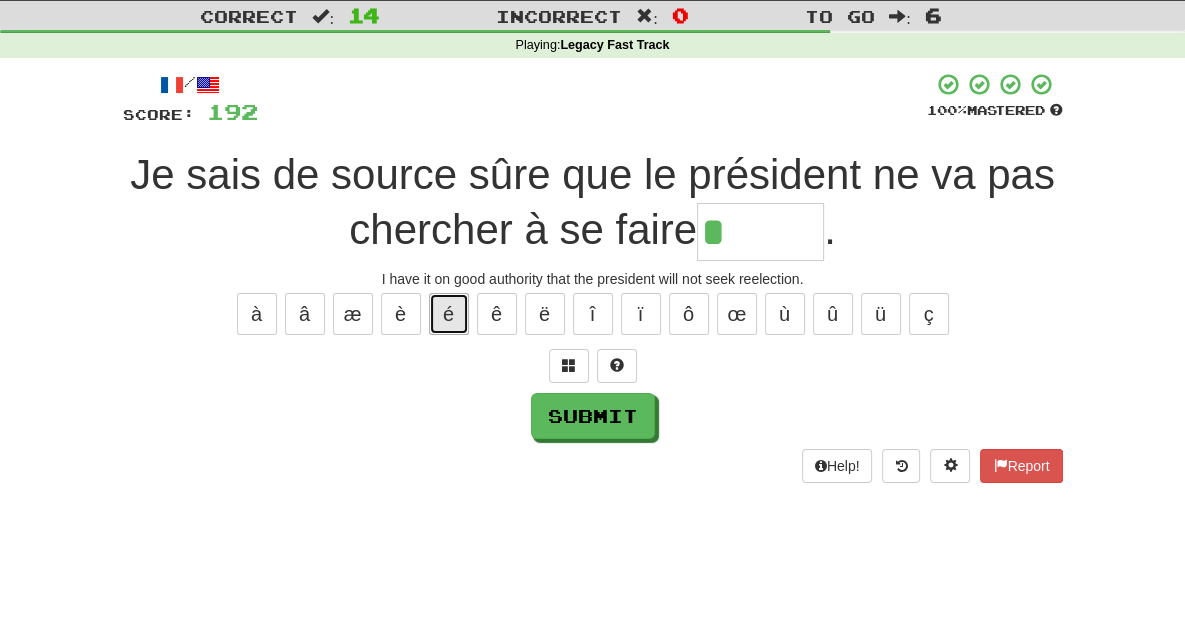 click on "é" at bounding box center [449, 314] 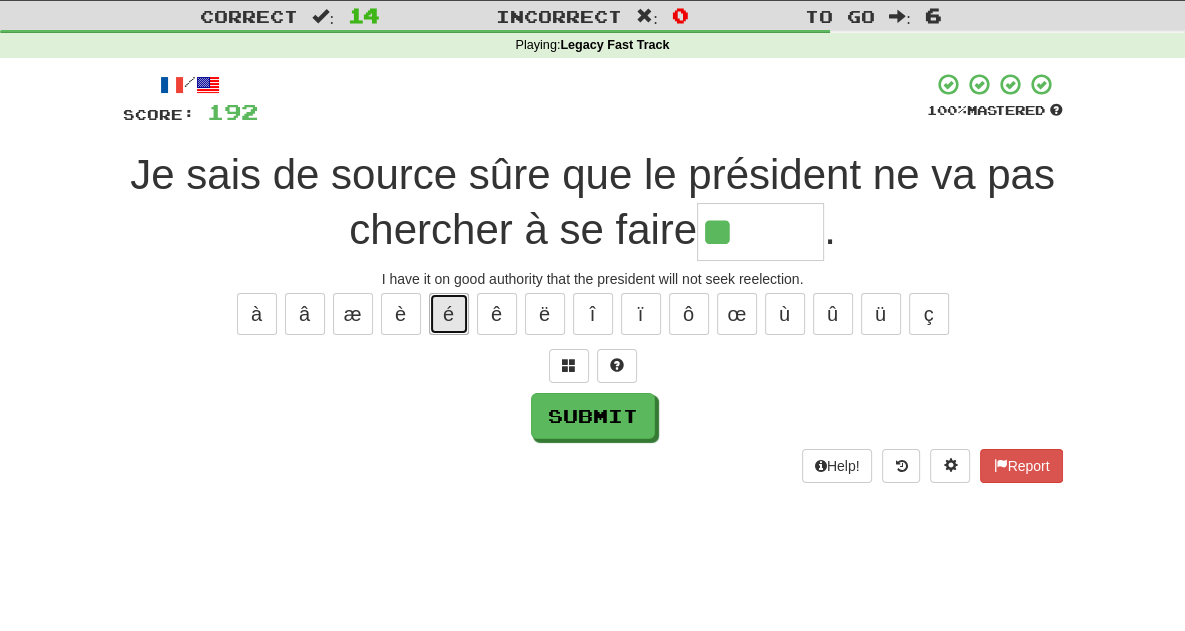 click on "é" at bounding box center (449, 314) 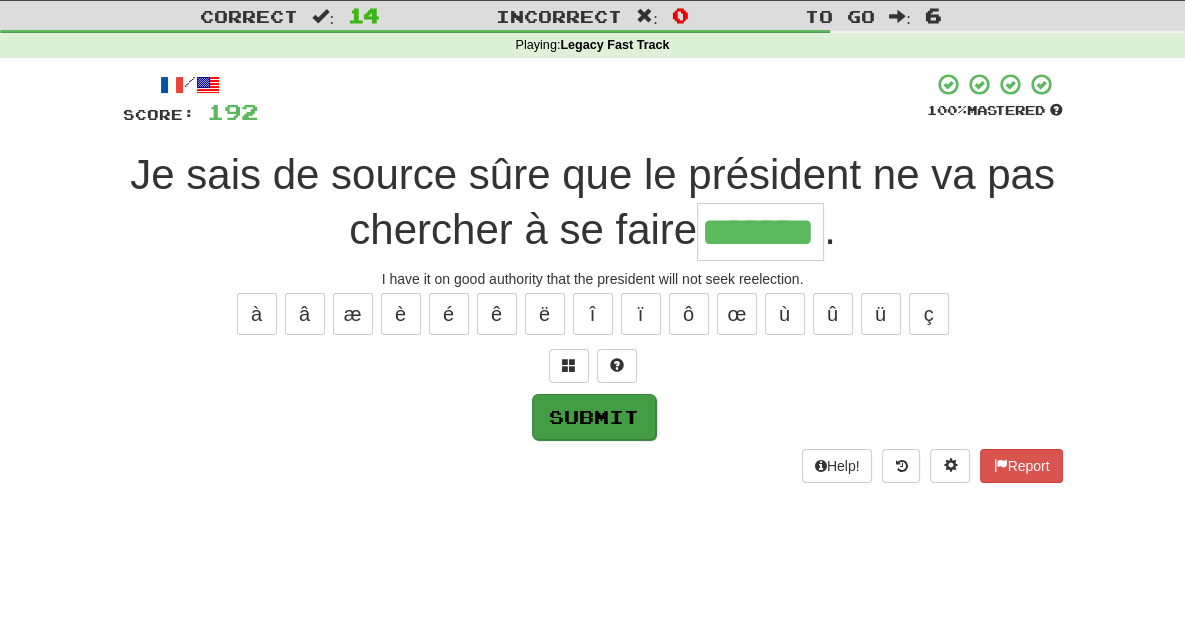 type on "*******" 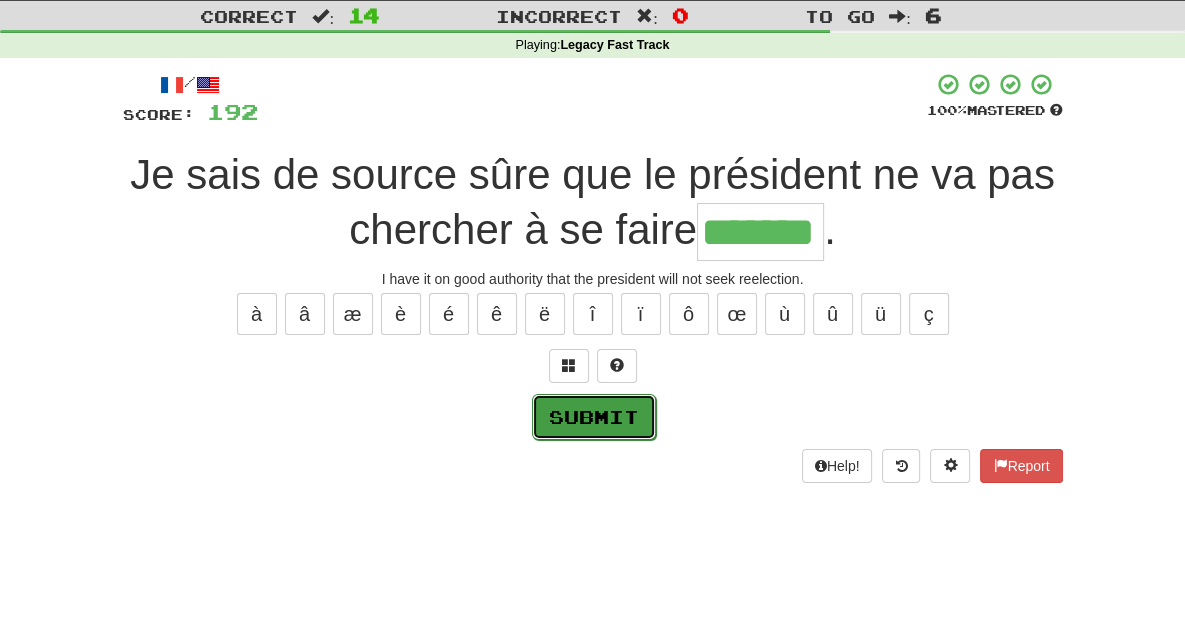 click on "Submit" at bounding box center [594, 417] 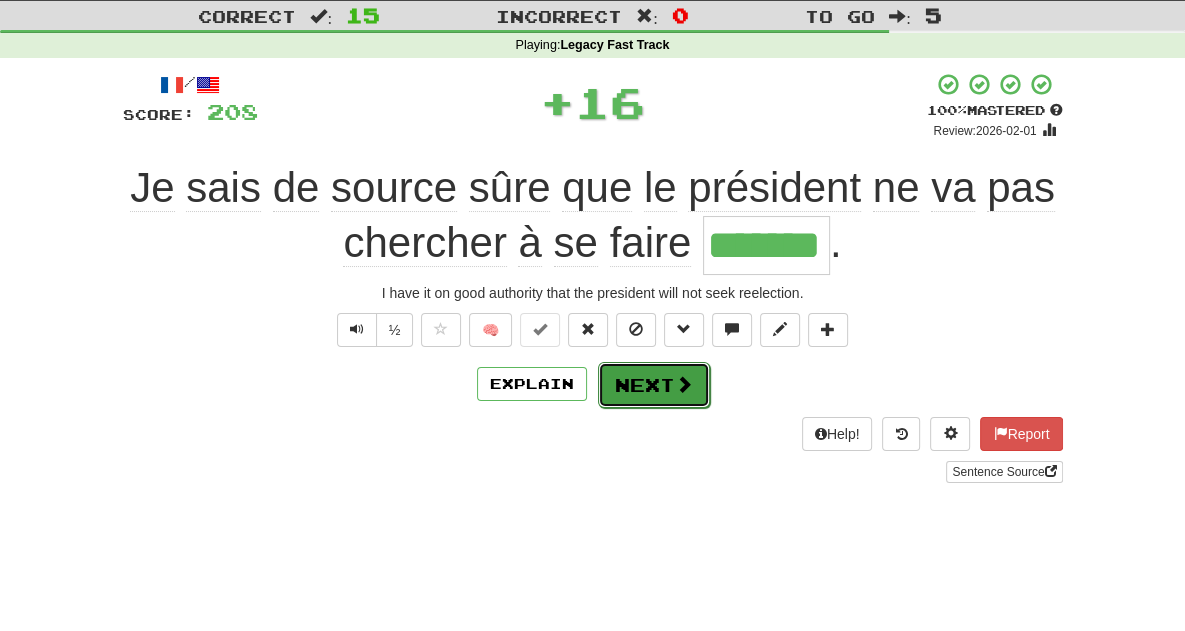 click on "Next" at bounding box center [654, 385] 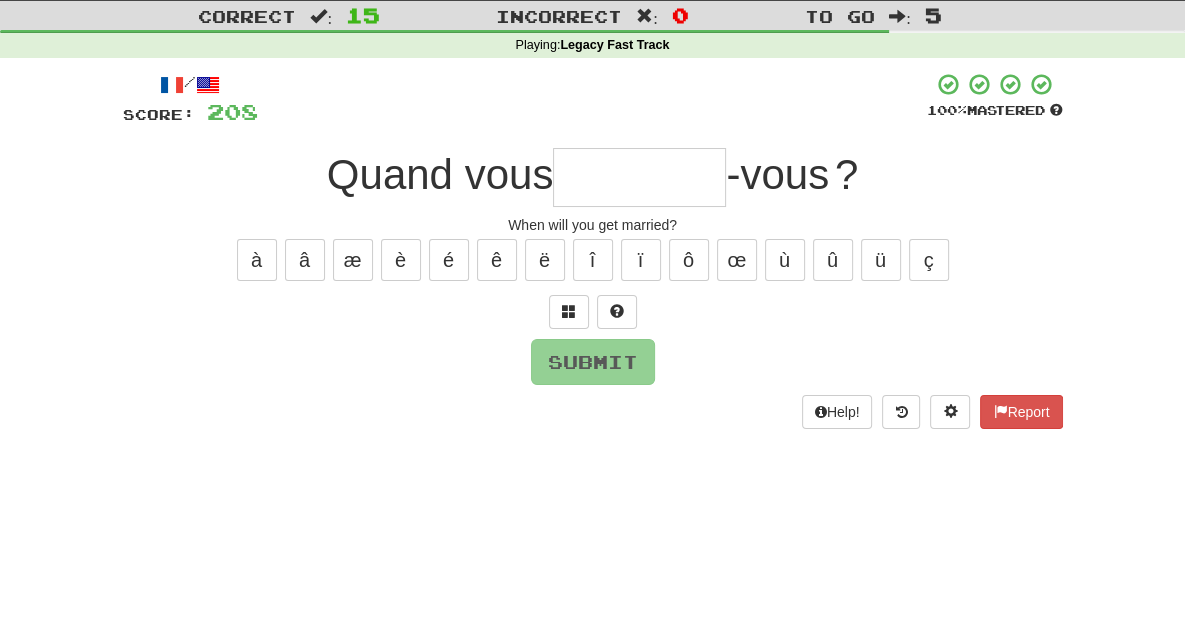 click at bounding box center [639, 177] 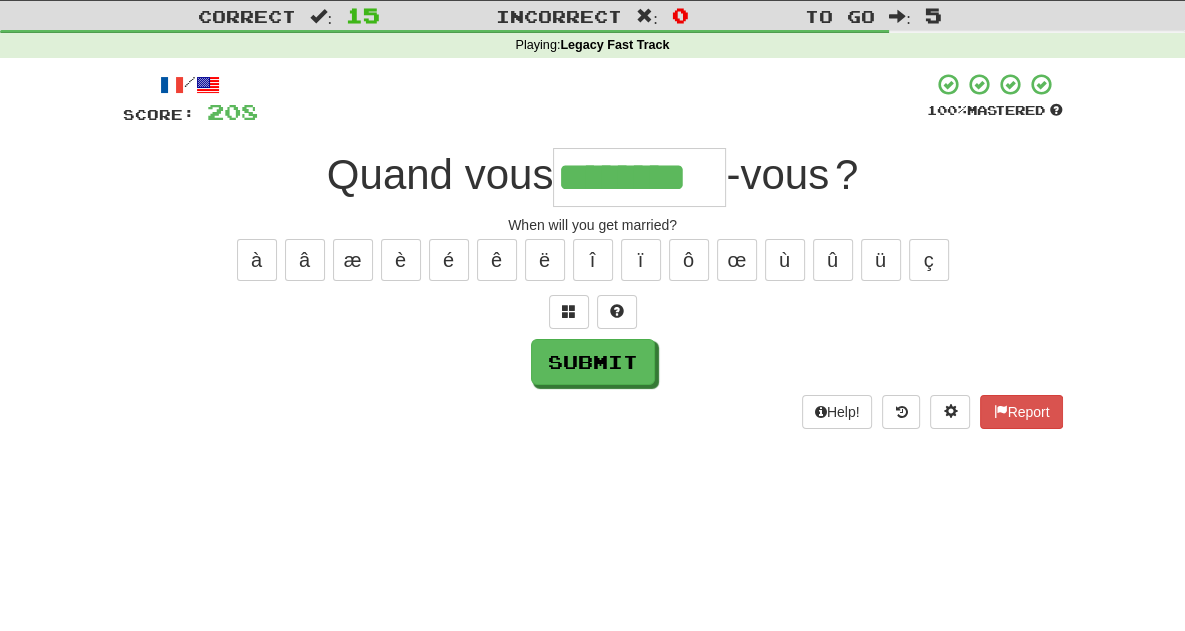 type on "********" 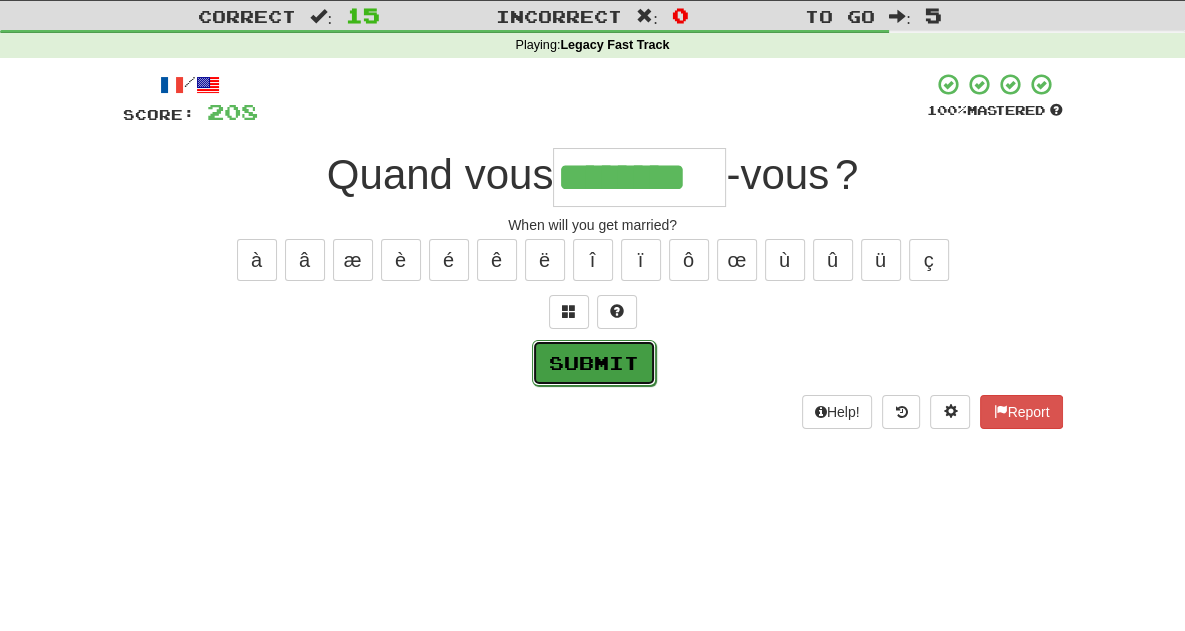 click on "Submit" at bounding box center (594, 363) 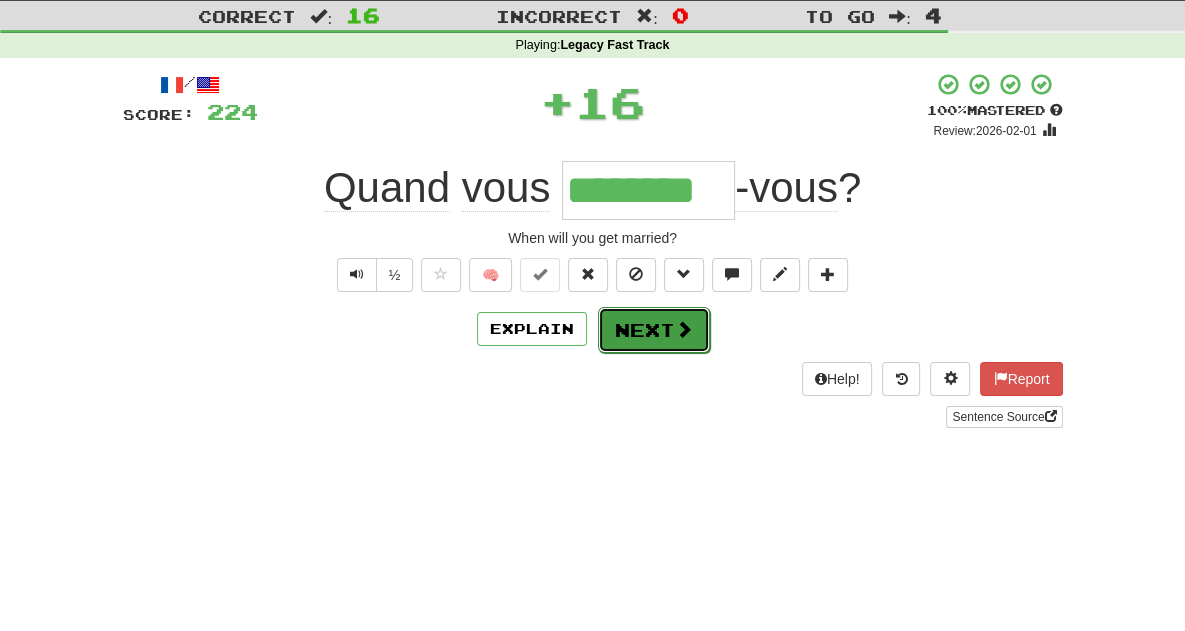 click on "Next" at bounding box center (654, 330) 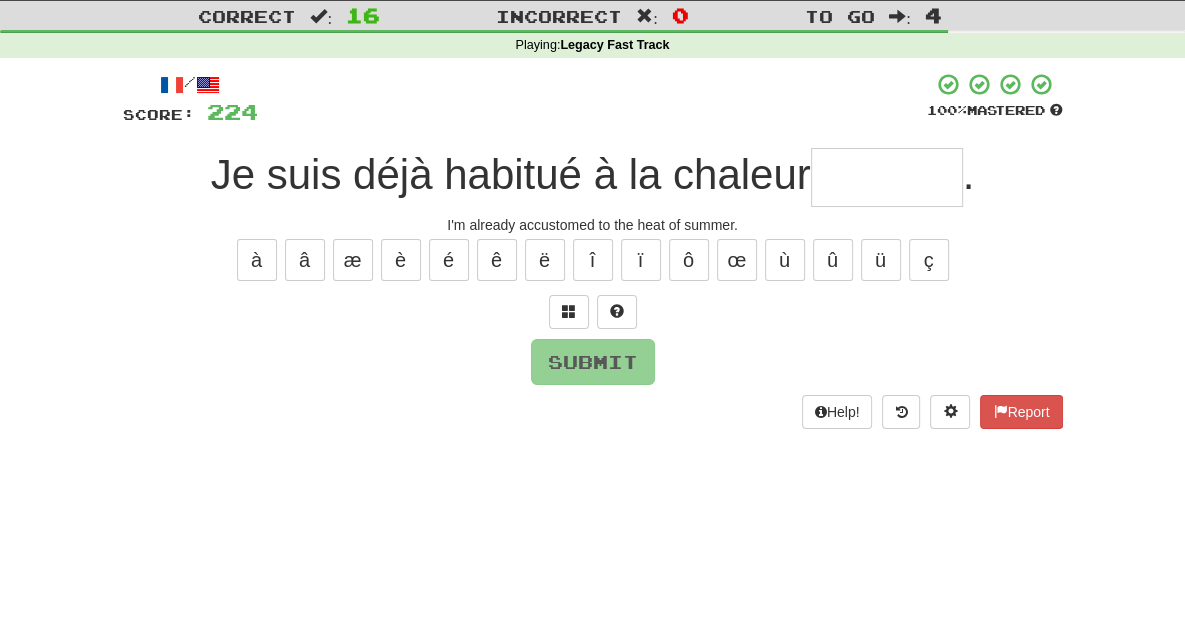 click at bounding box center (887, 177) 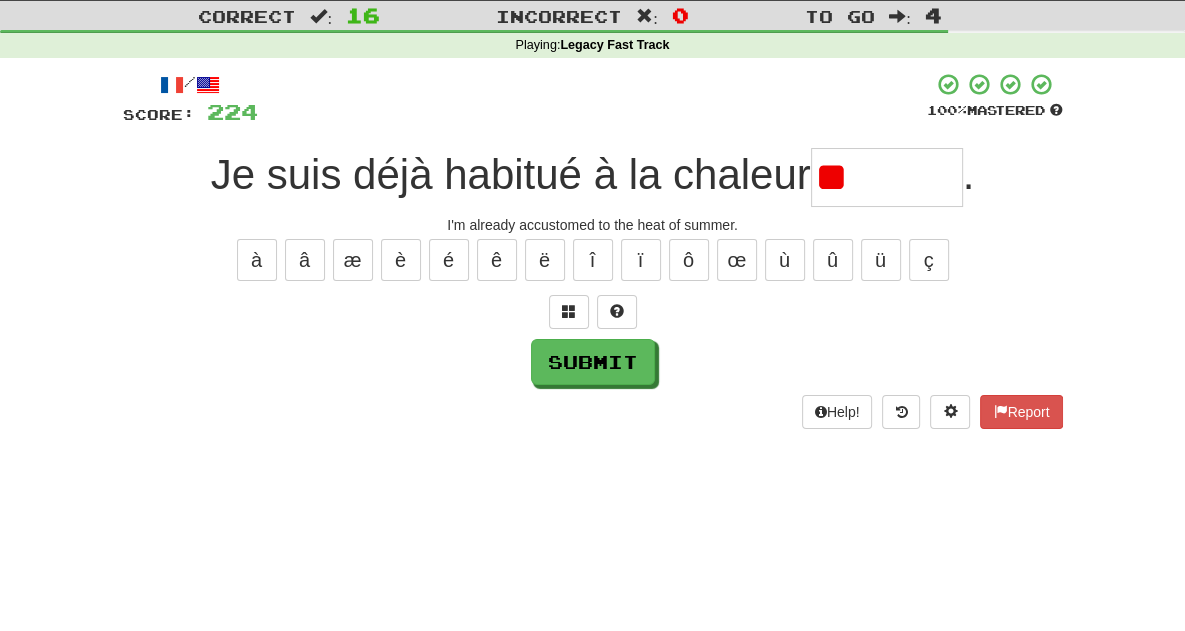 type on "*" 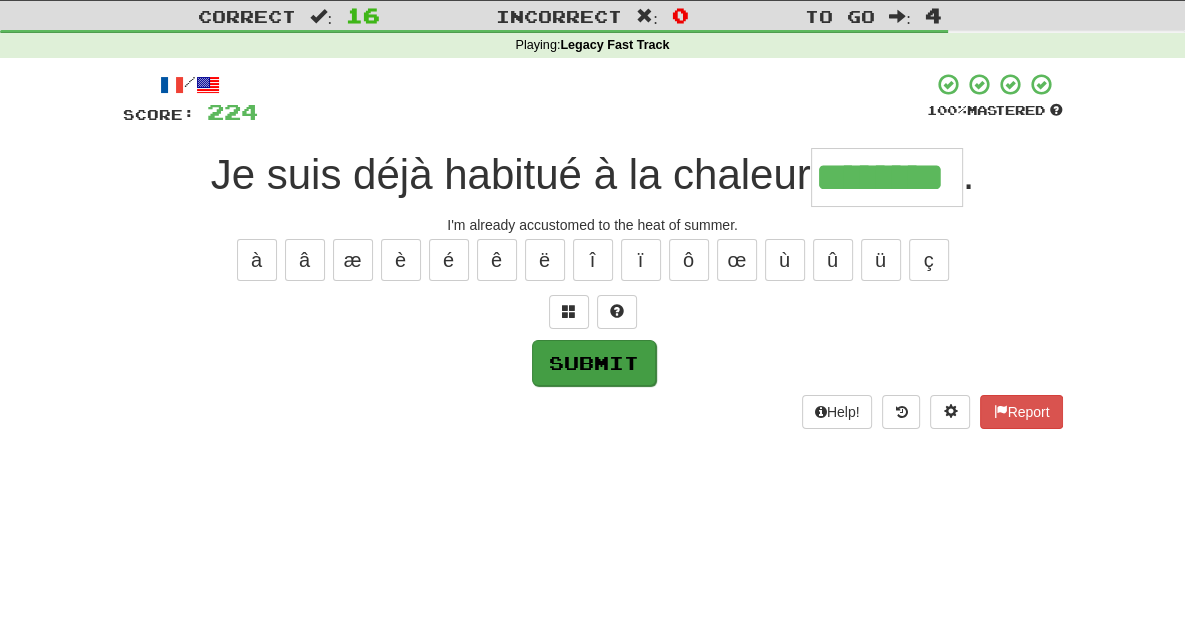 type on "********" 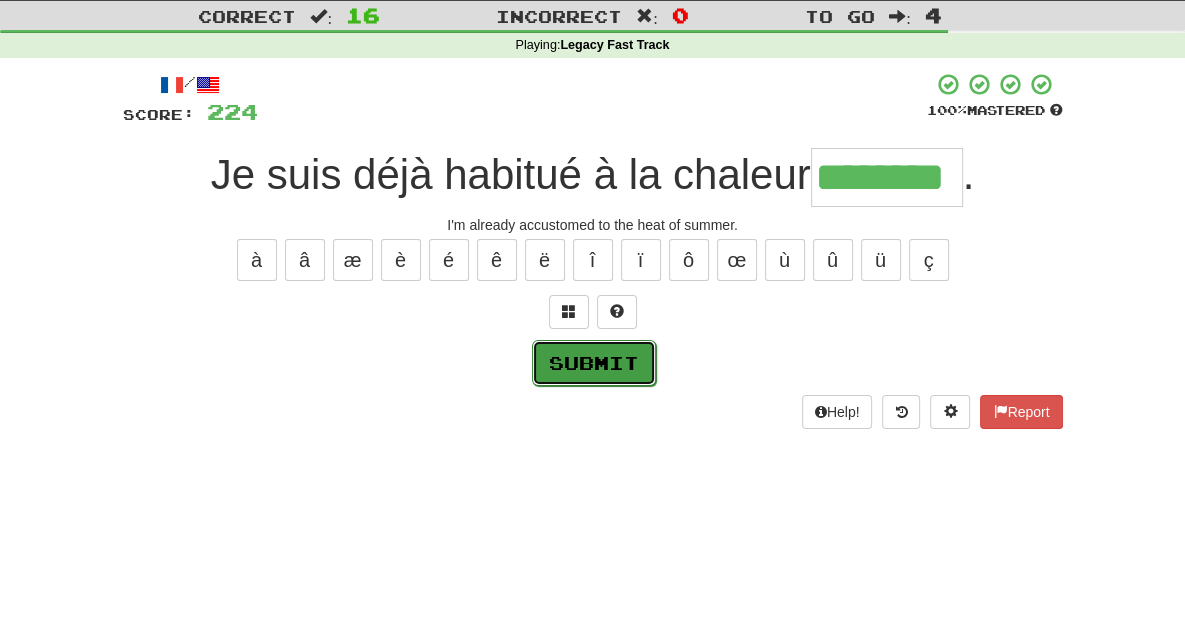 click on "Submit" at bounding box center [594, 363] 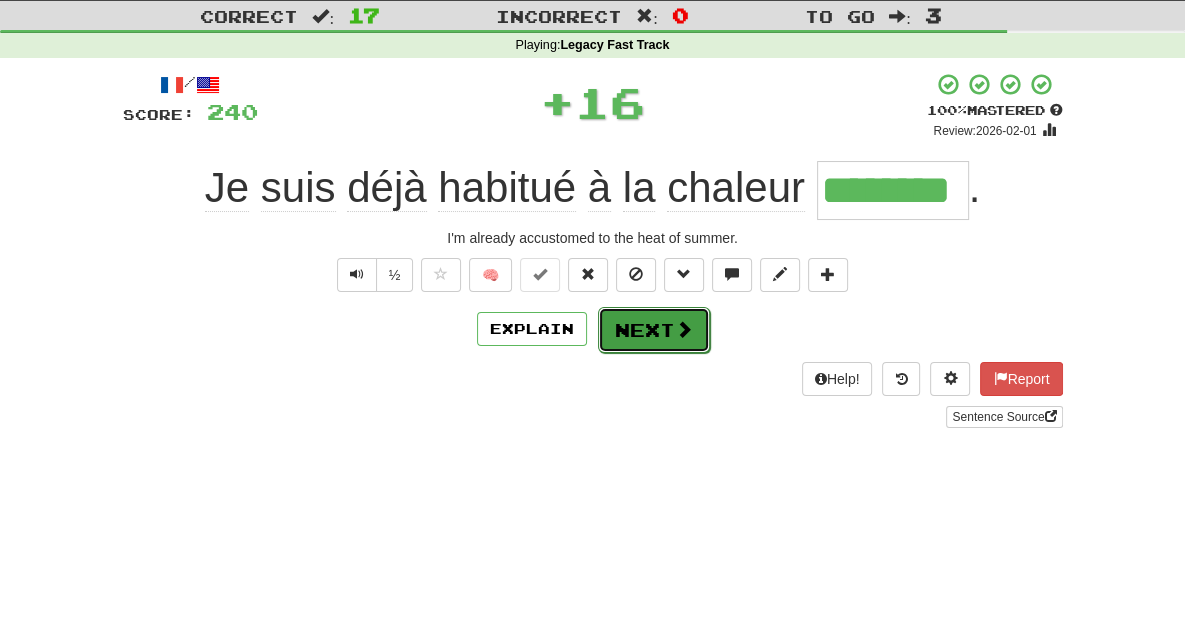 click on "Next" at bounding box center (654, 330) 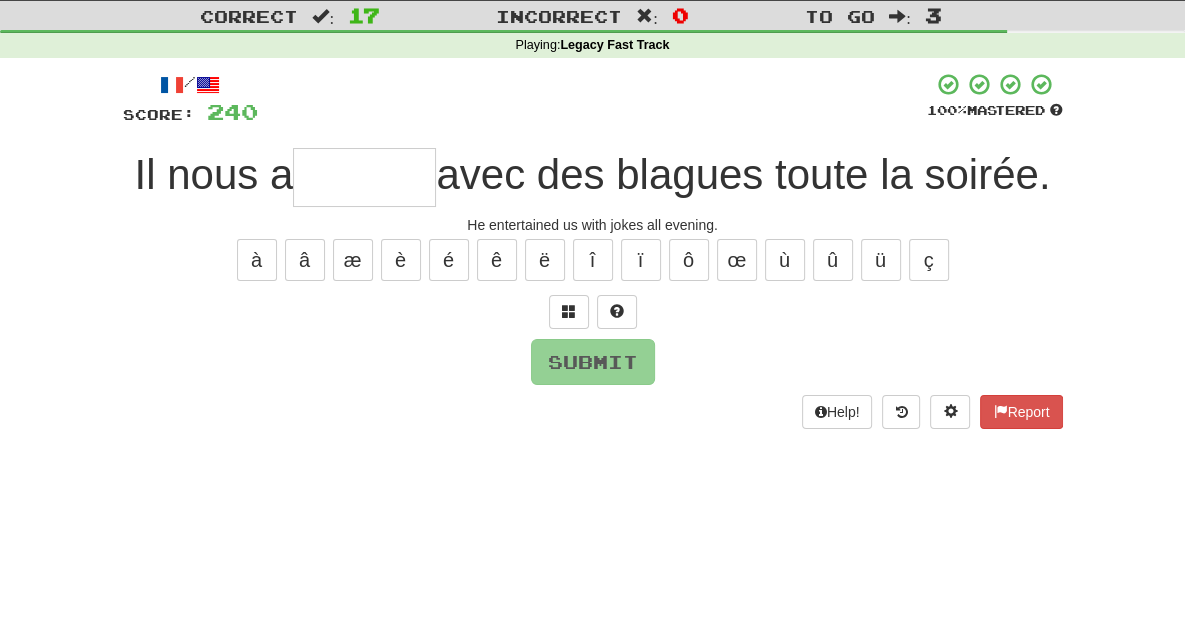 click on "/  Score:   240 100 %  Mastered Il nous a   avec des blagues toute la soirée. He entertained us with jokes all evening. à â æ è é ê ë î ï ô œ ù û ü ç Submit  Help!  Report" at bounding box center [593, 250] 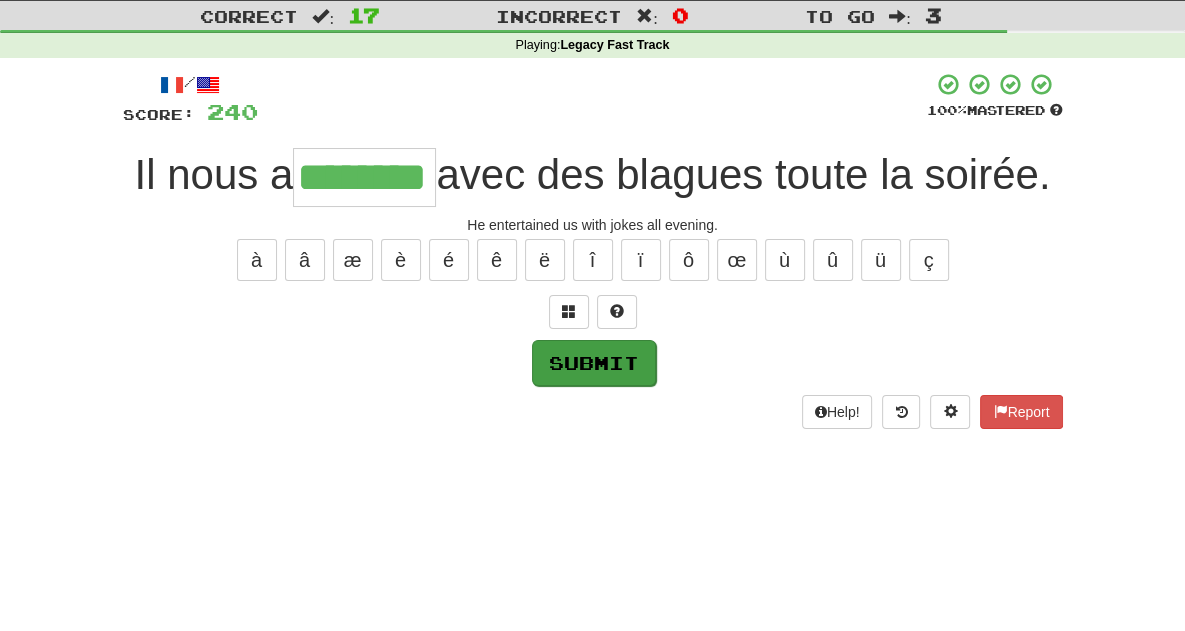 type on "********" 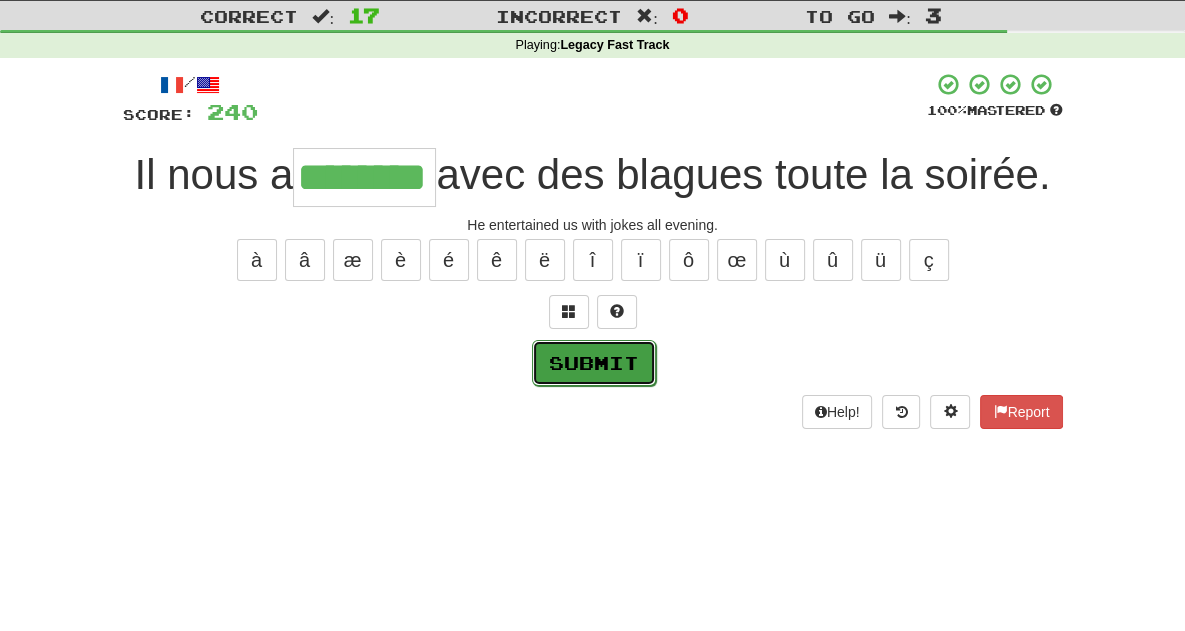 click on "Submit" at bounding box center [594, 363] 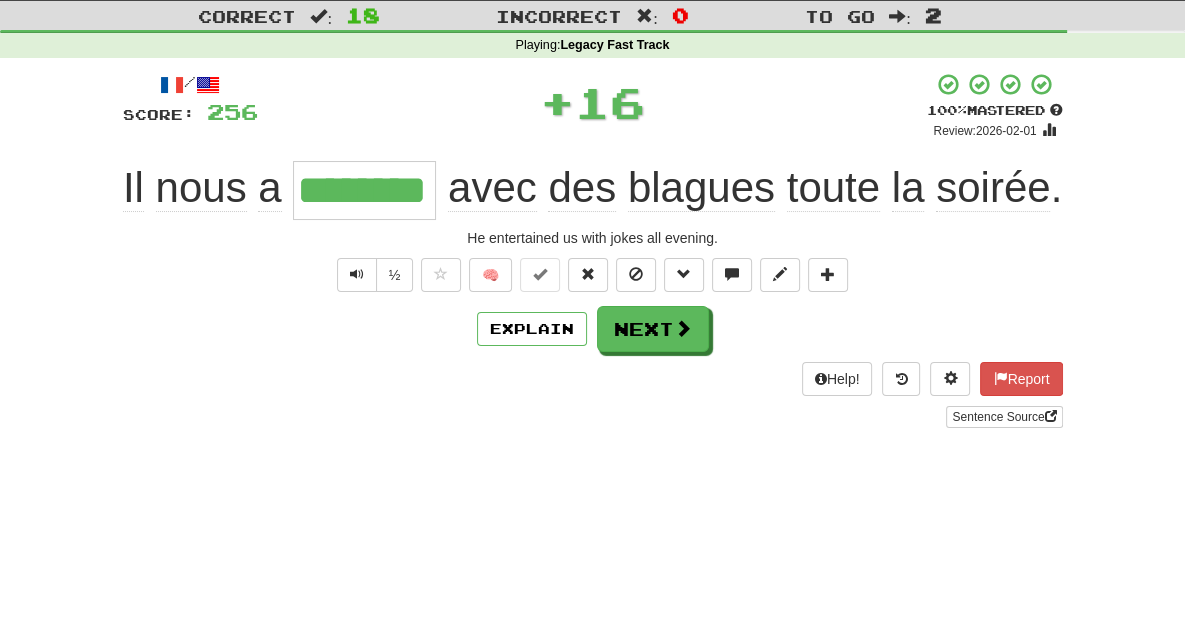 click on "Help!  Report Sentence Source" at bounding box center (593, 395) 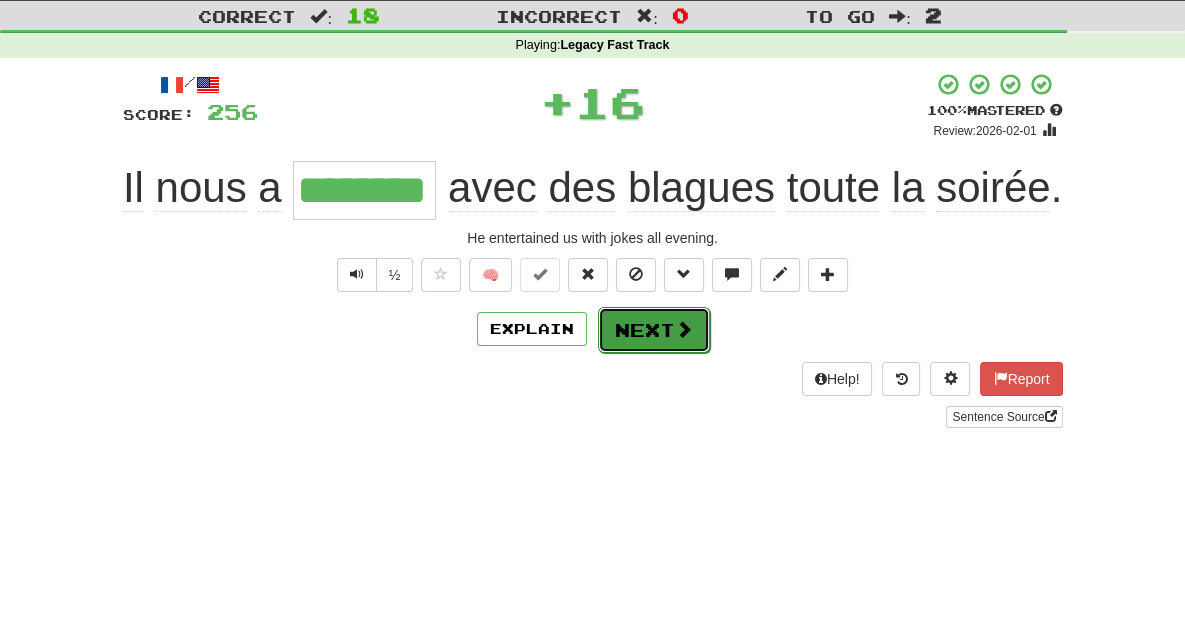 click on "Next" at bounding box center (654, 330) 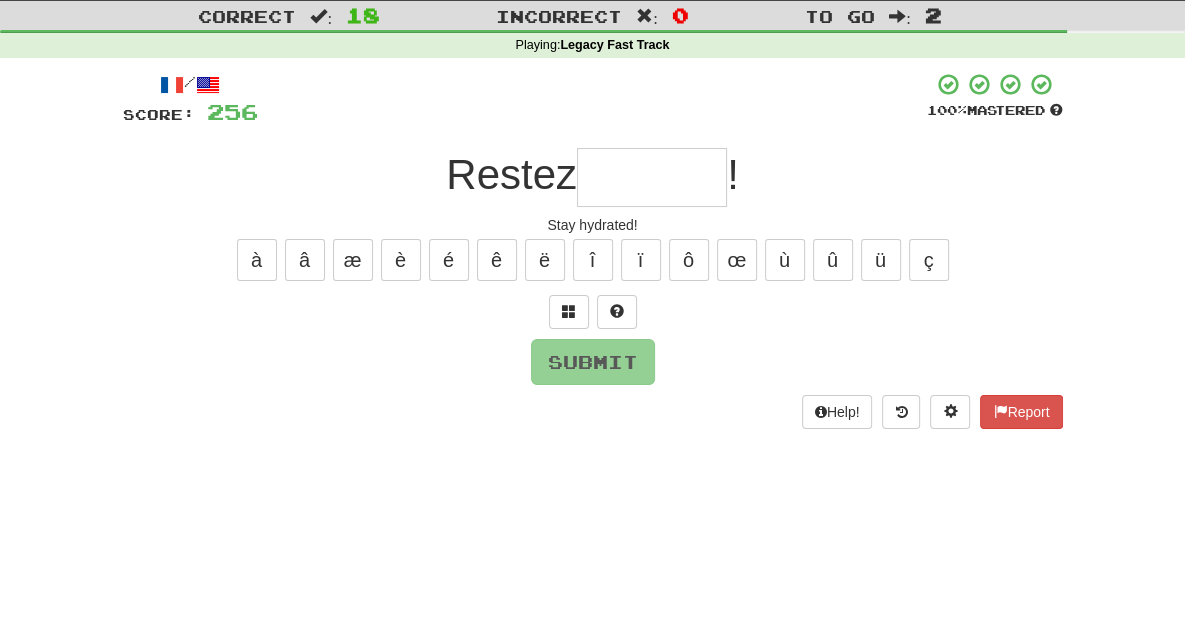 click at bounding box center (652, 177) 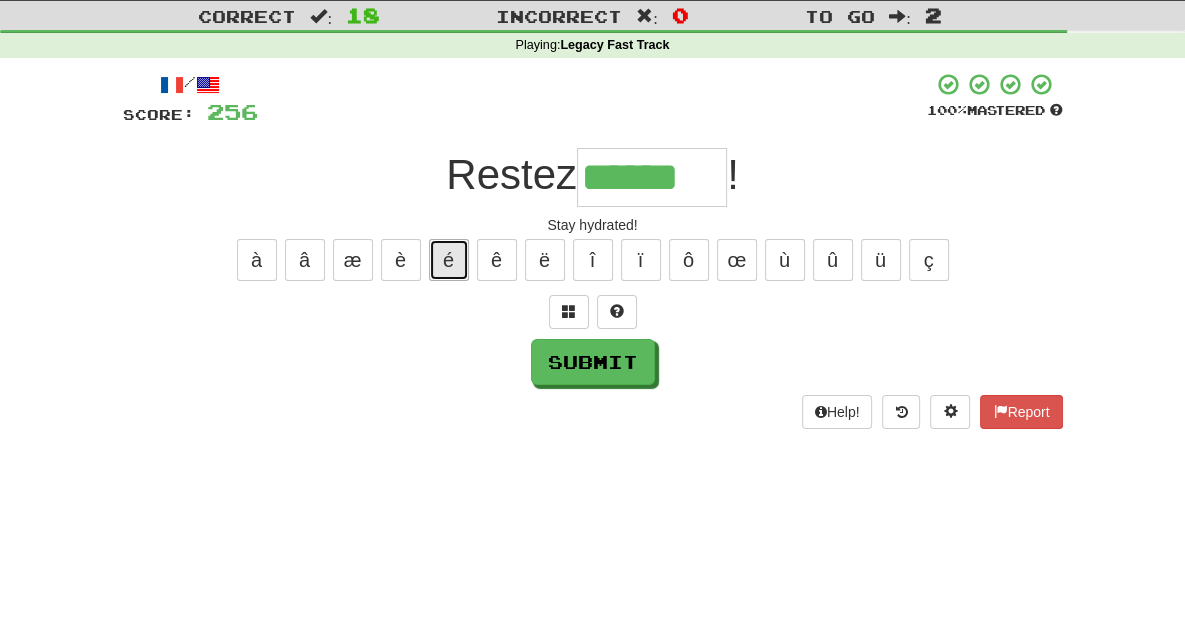 click on "é" at bounding box center (449, 260) 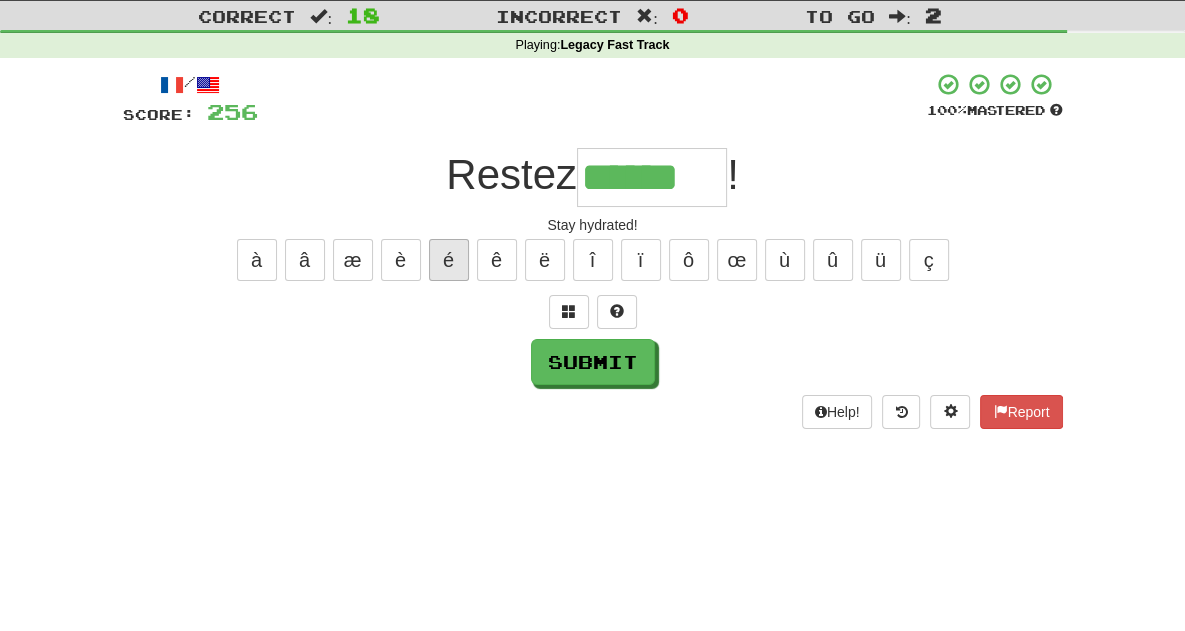 type on "*******" 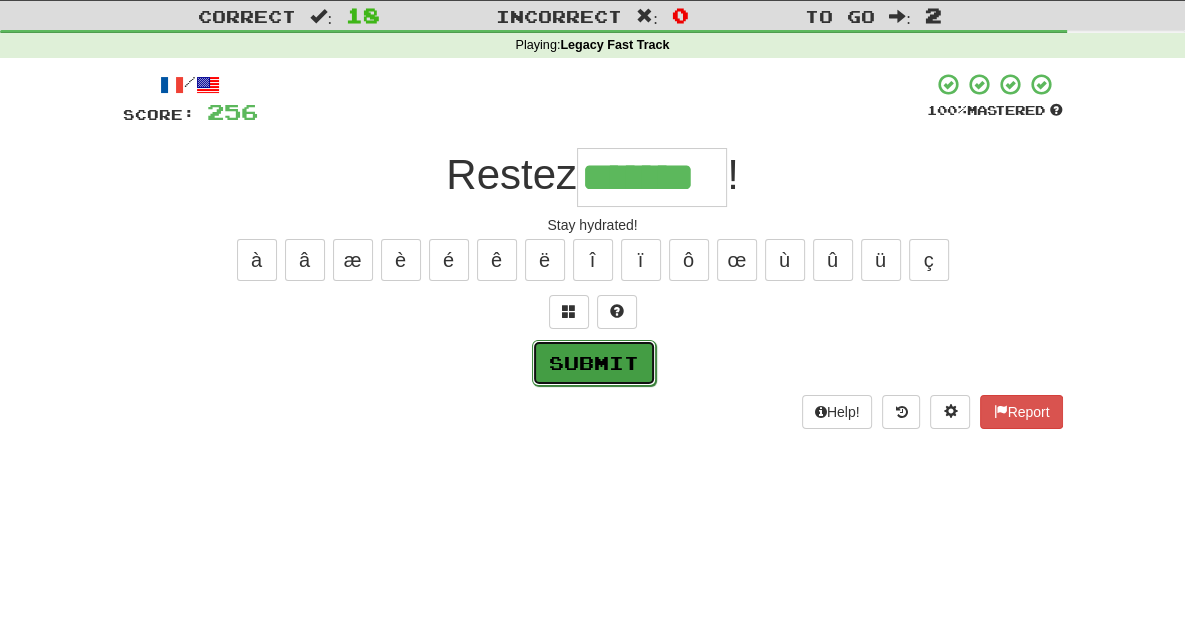 click on "Submit" at bounding box center [594, 363] 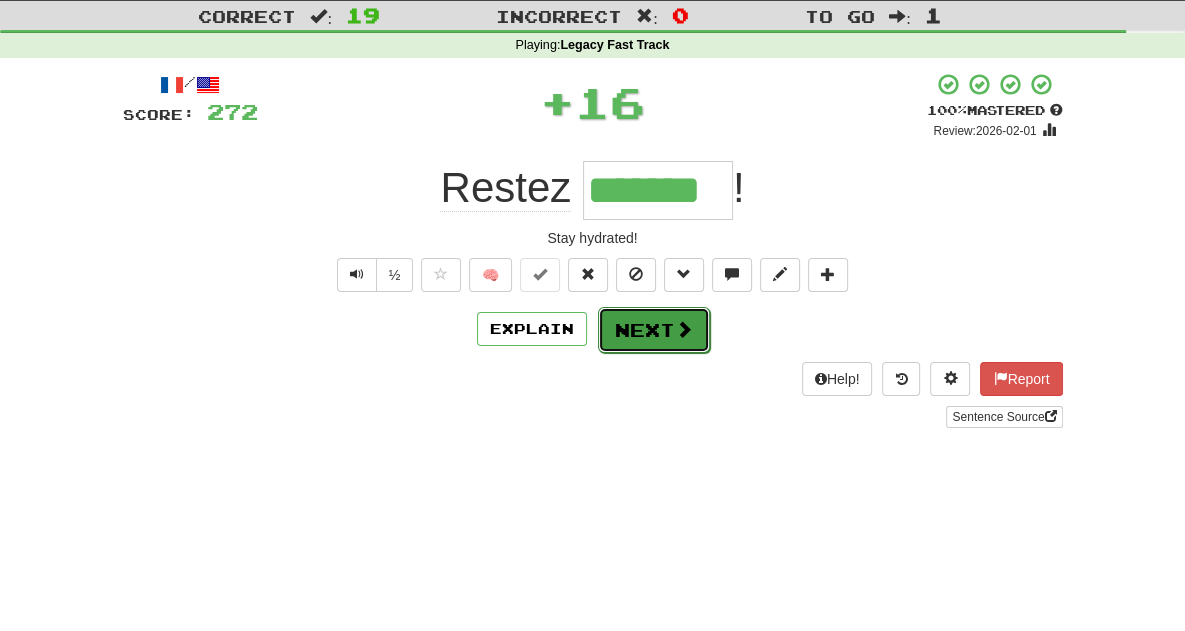 click on "Next" at bounding box center [654, 330] 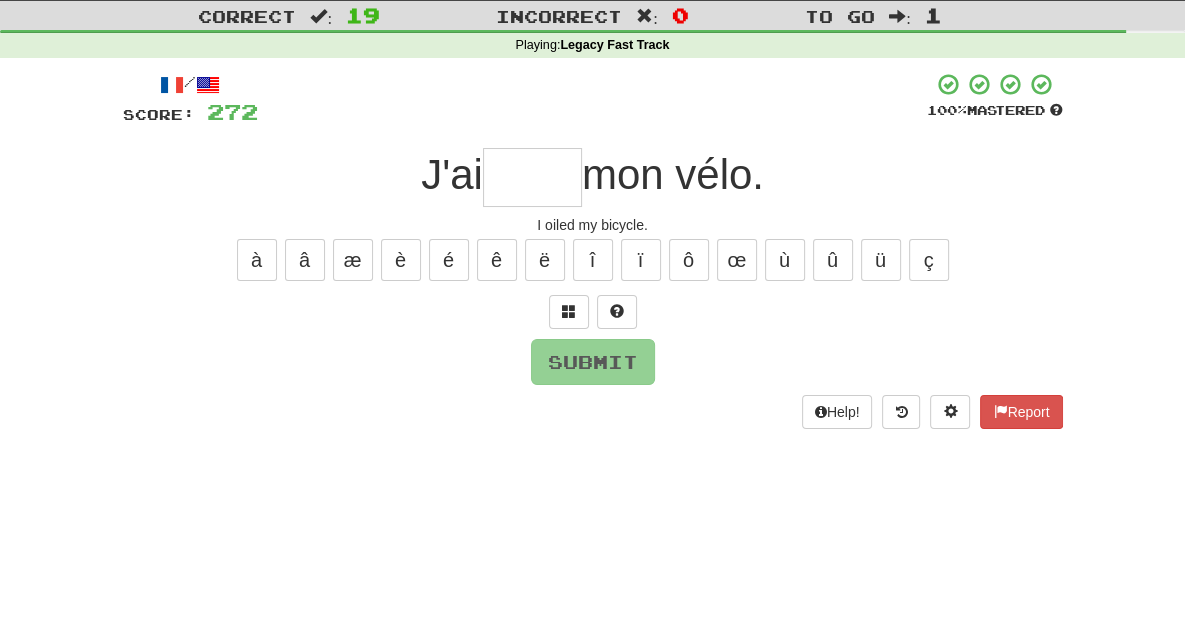 click at bounding box center (532, 177) 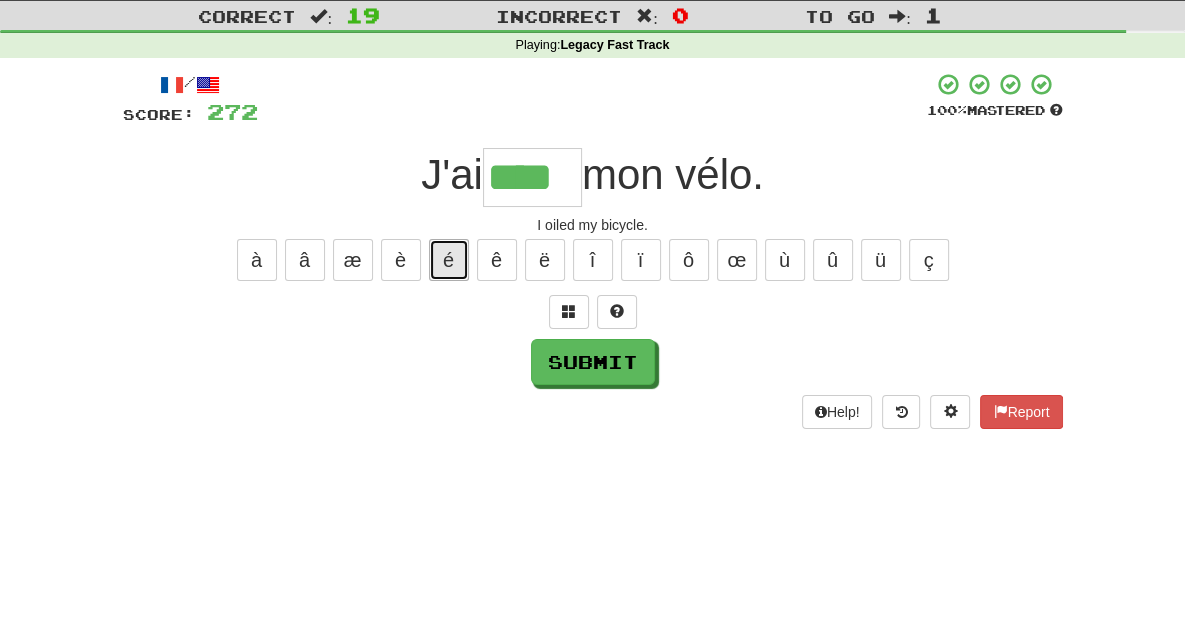 click on "é" at bounding box center (449, 260) 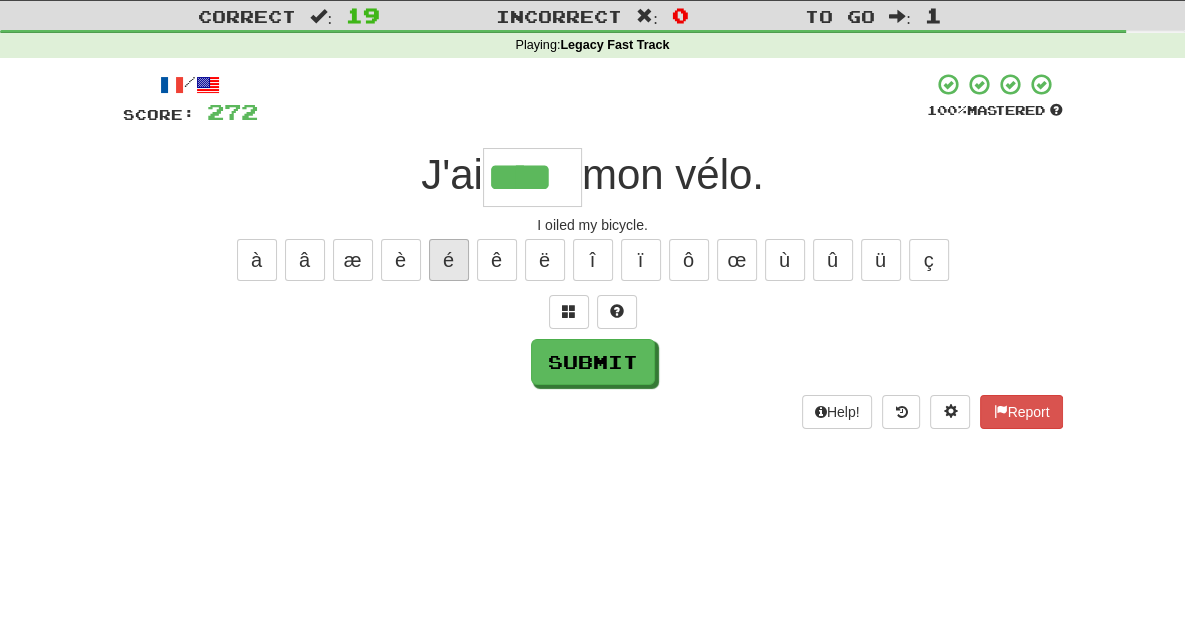 type on "*****" 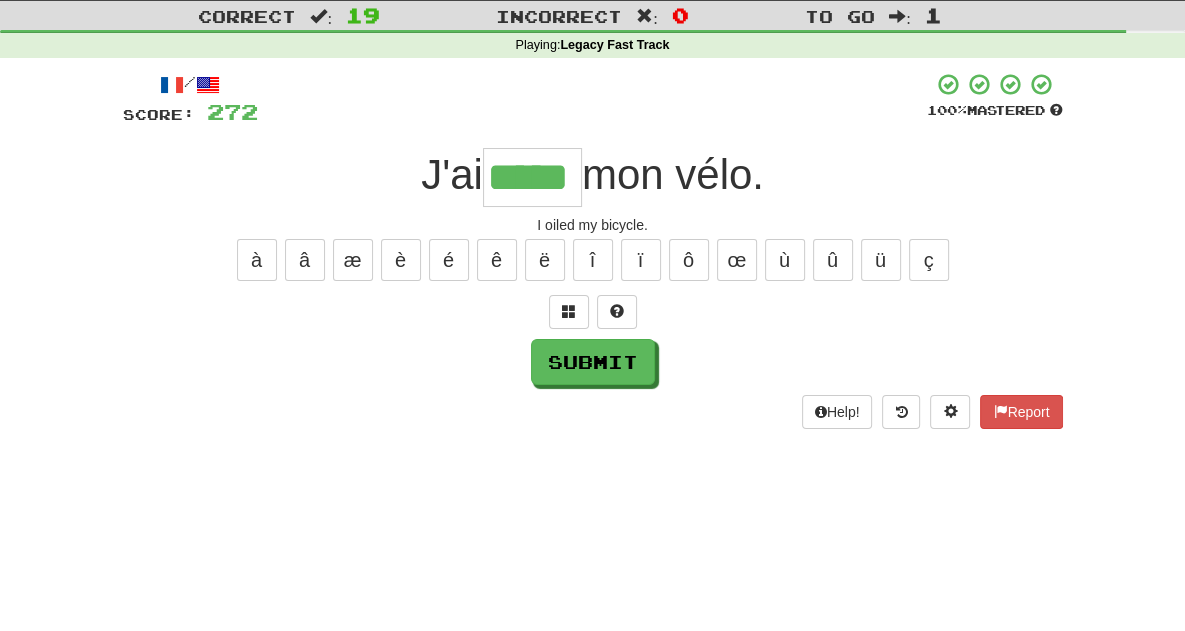 click on "/  Score:   272 100 %  Mastered J'ai  *****  mon vélo. I oiled my bicycle. à â æ è é ê ë î ï ô œ ù û ü ç Submit  Help!  Report" at bounding box center (593, 250) 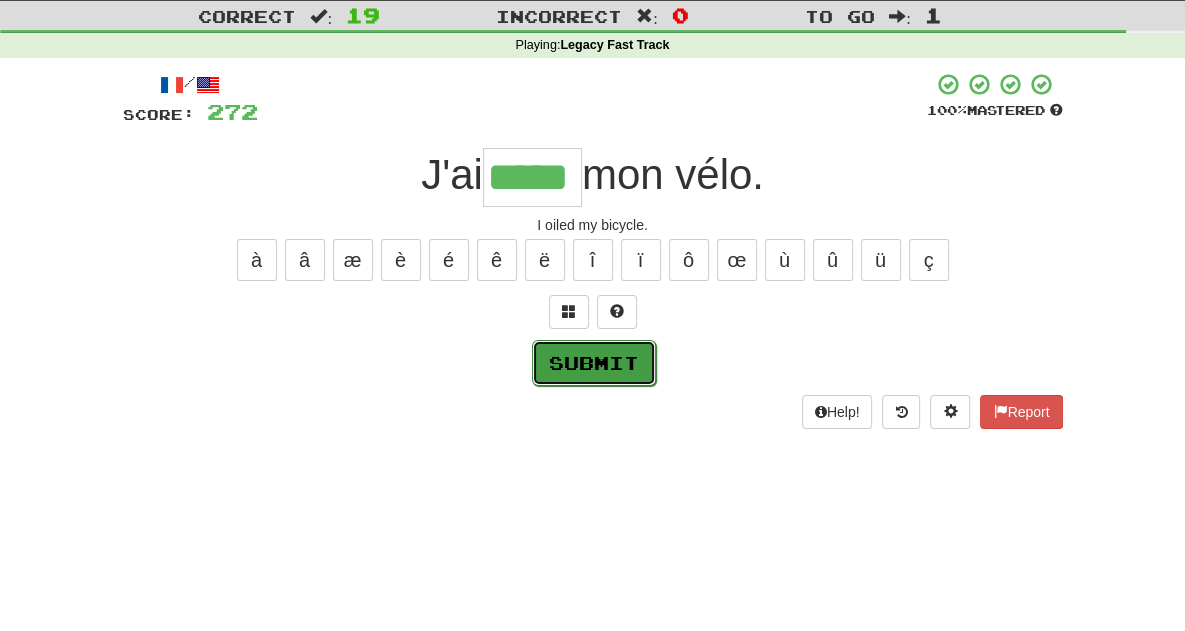click on "Submit" at bounding box center (594, 363) 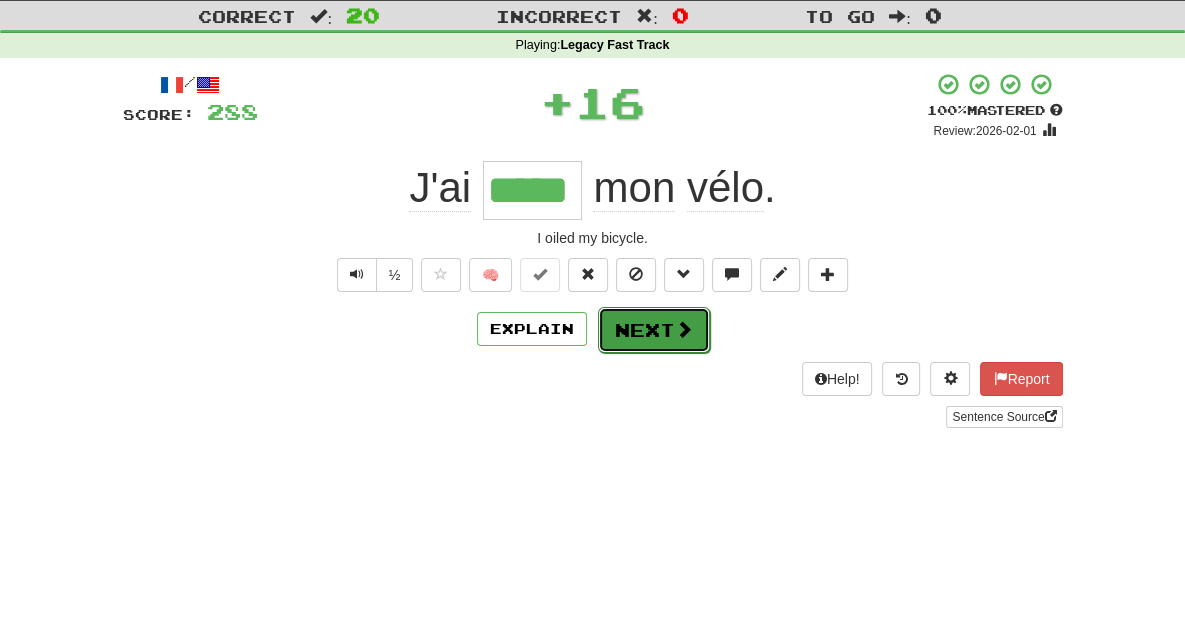 click on "Next" at bounding box center (654, 330) 